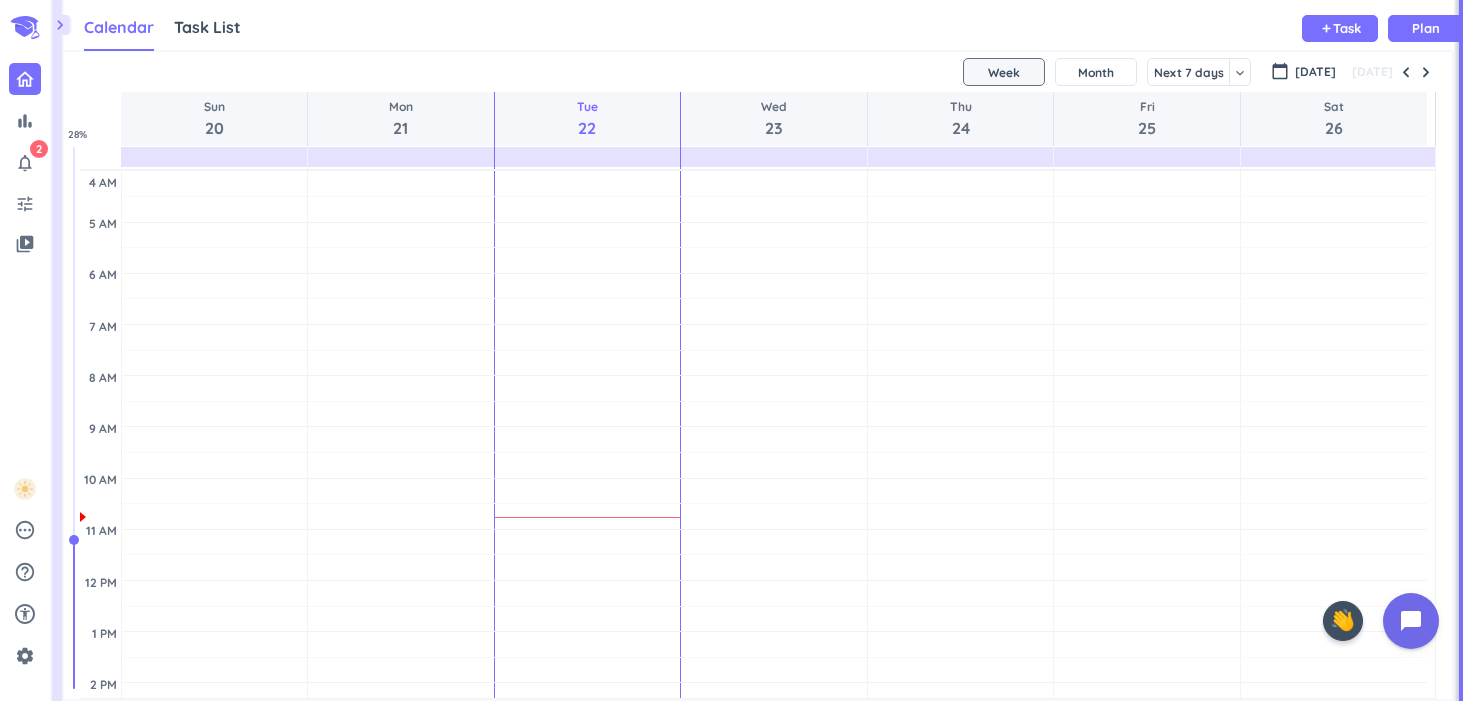 scroll, scrollTop: 0, scrollLeft: 0, axis: both 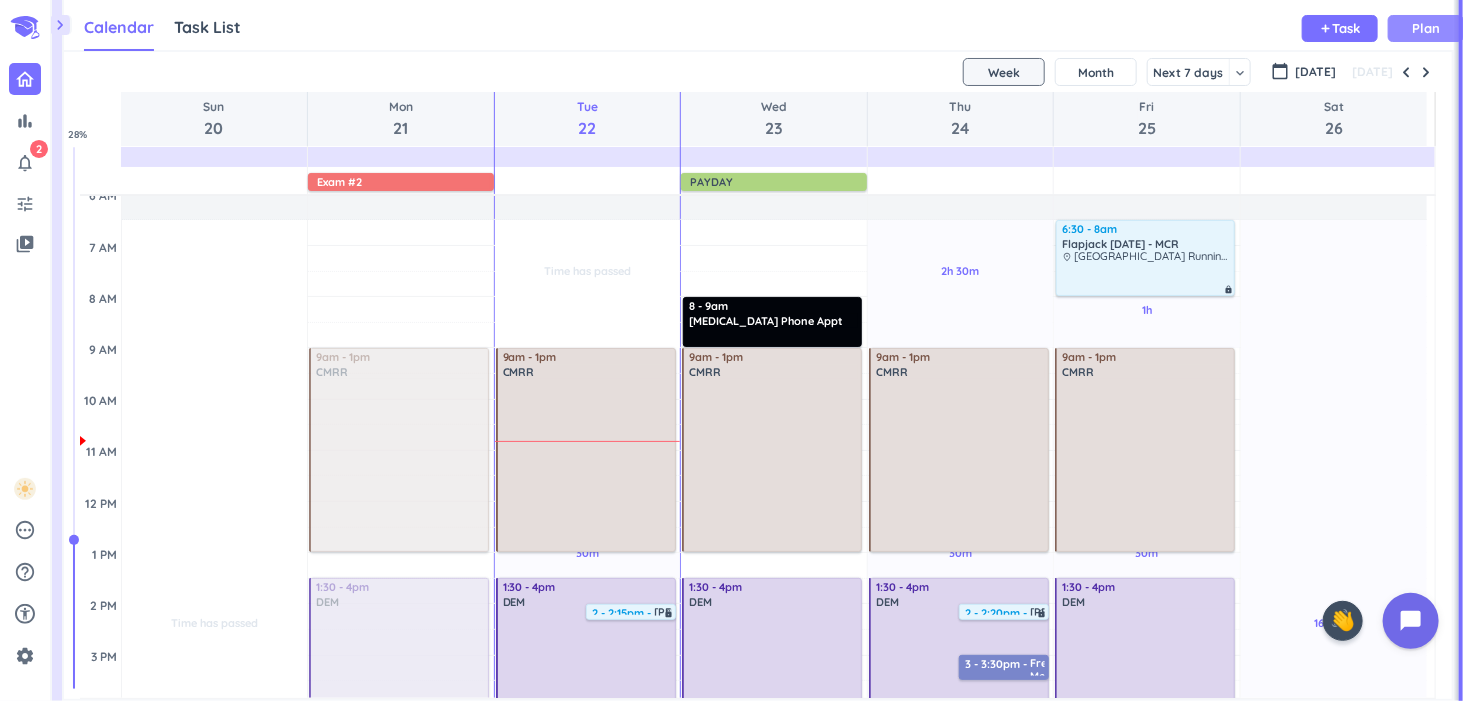 click on "Plan" at bounding box center (1426, 28) 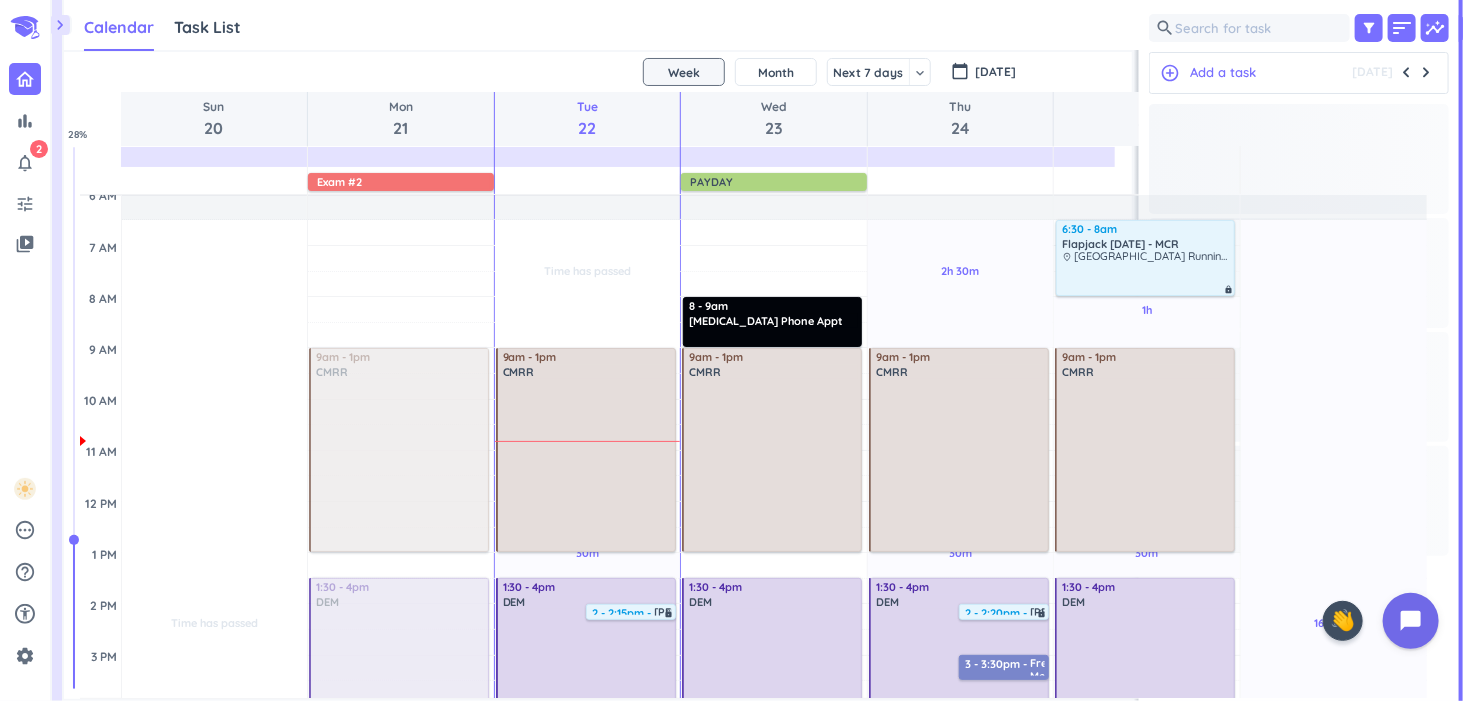 scroll, scrollTop: 41, scrollLeft: 1106, axis: both 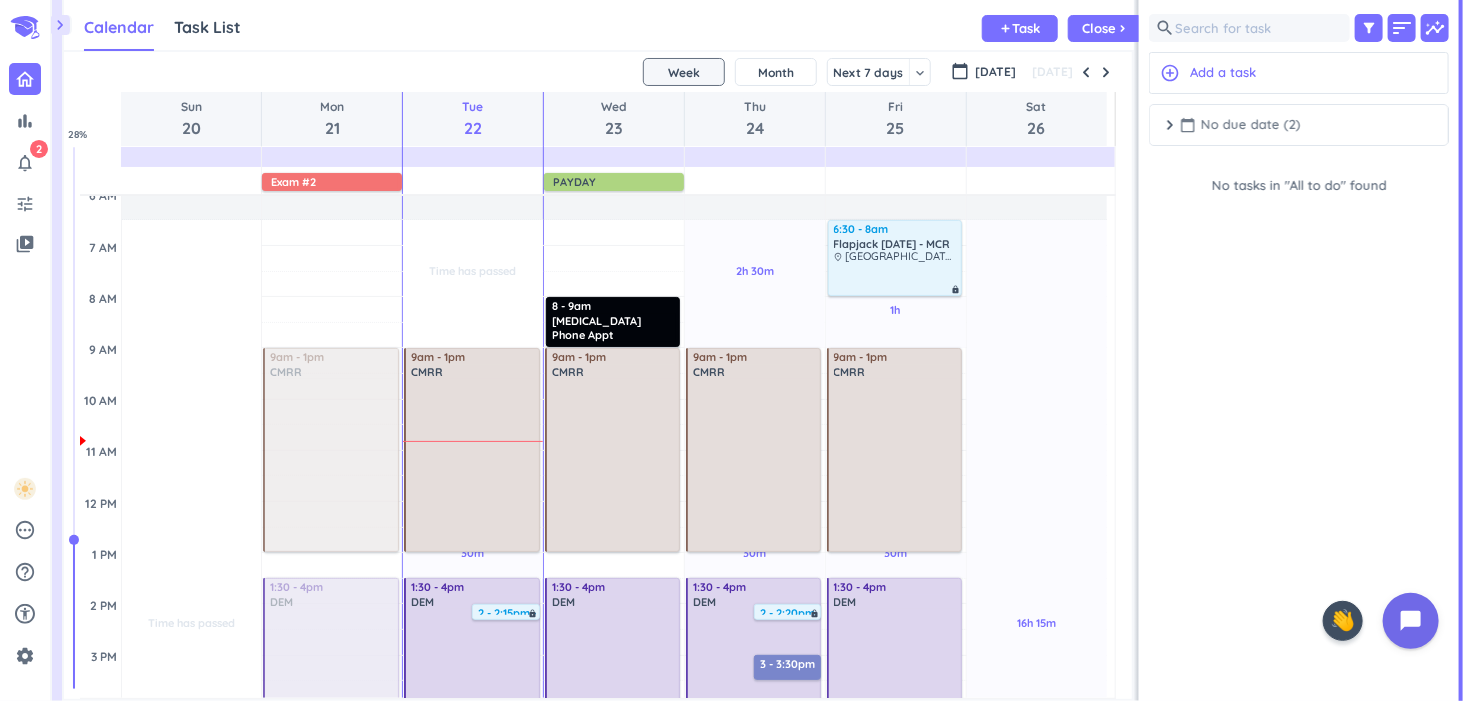 click on "calendar_today No due date (2)" at bounding box center (1240, 125) 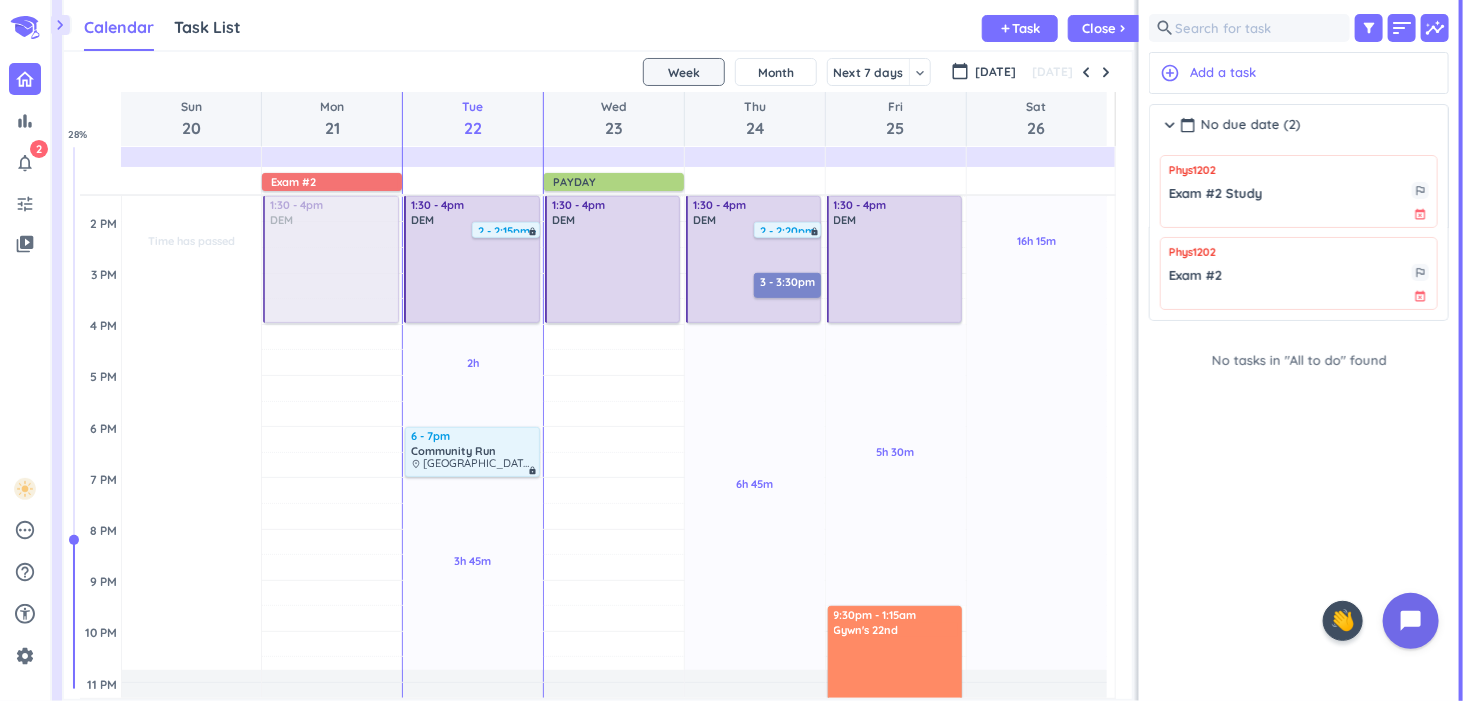 scroll, scrollTop: 494, scrollLeft: 0, axis: vertical 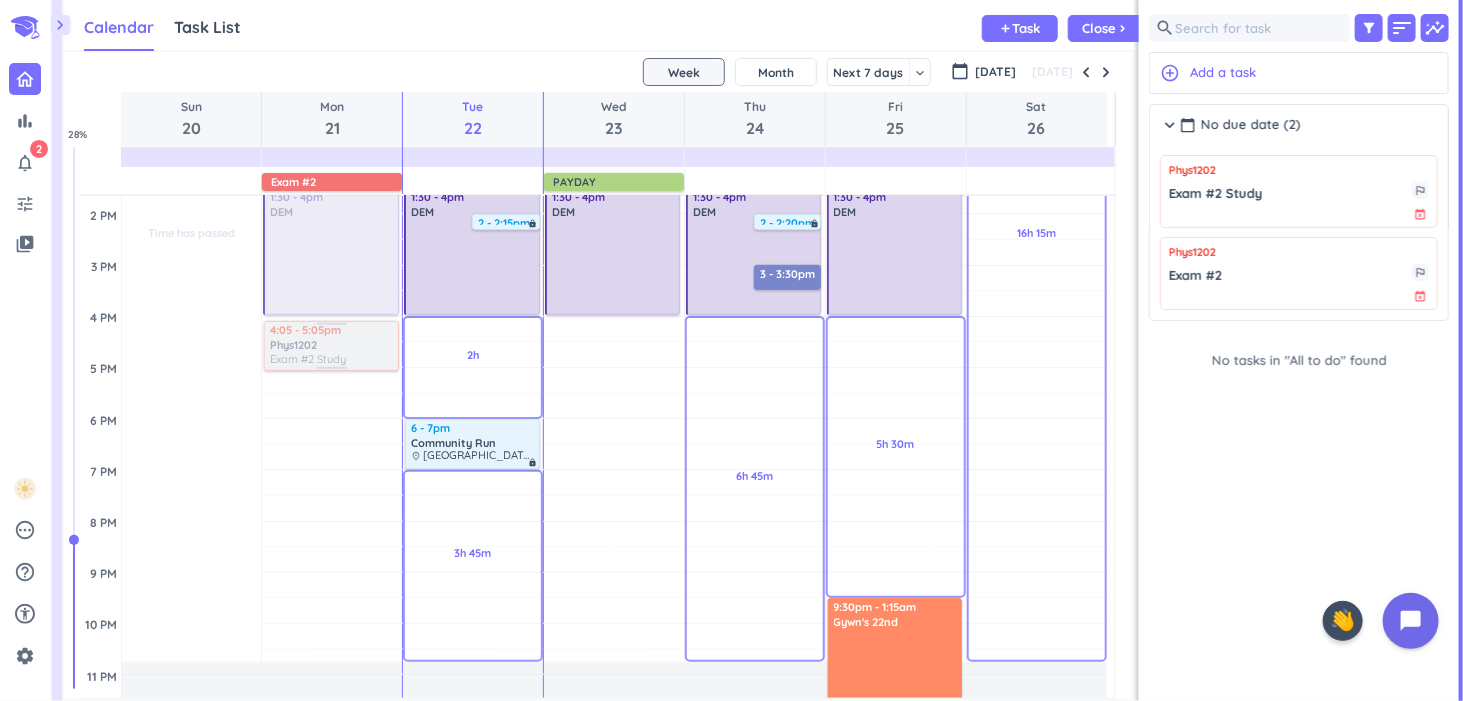 drag, startPoint x: 1297, startPoint y: 188, endPoint x: 350, endPoint y: 322, distance: 956.4335 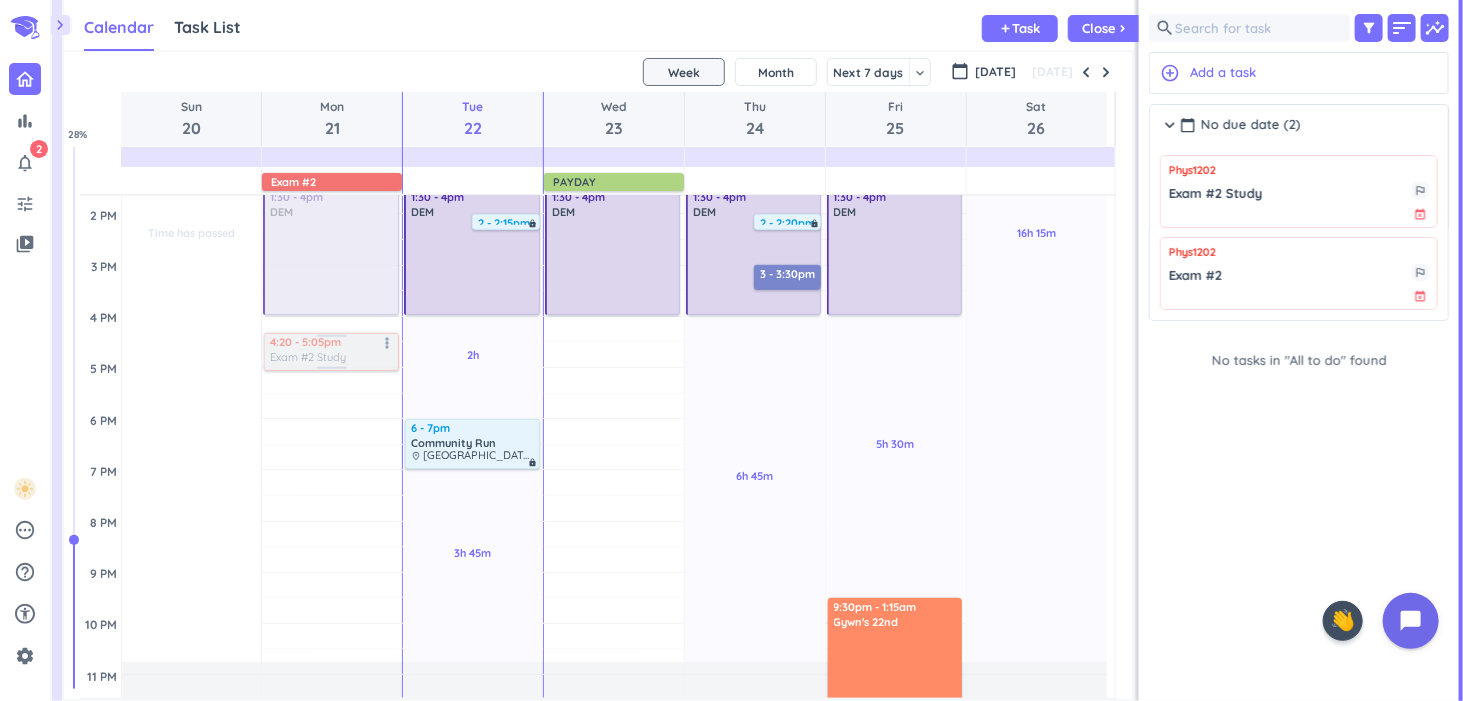drag, startPoint x: 330, startPoint y: 320, endPoint x: 337, endPoint y: 333, distance: 14.764823 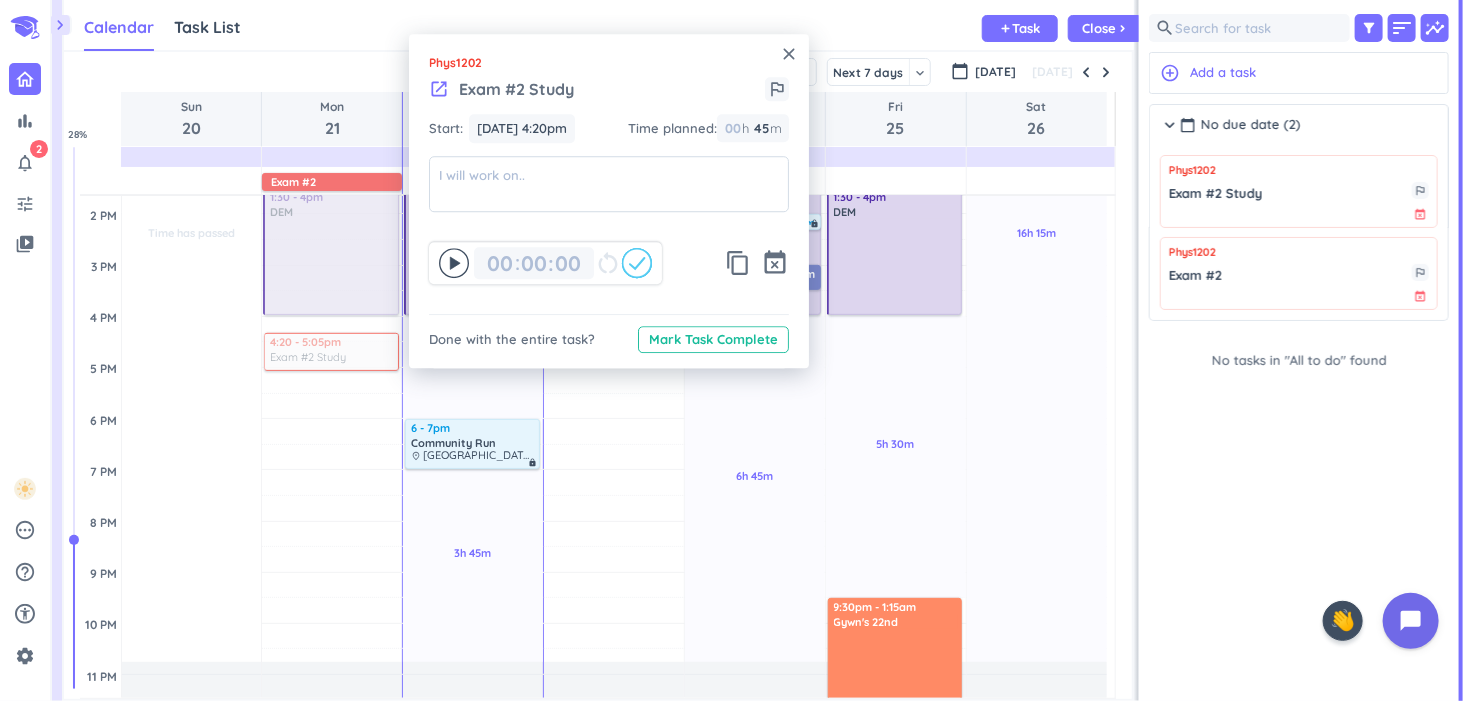 click 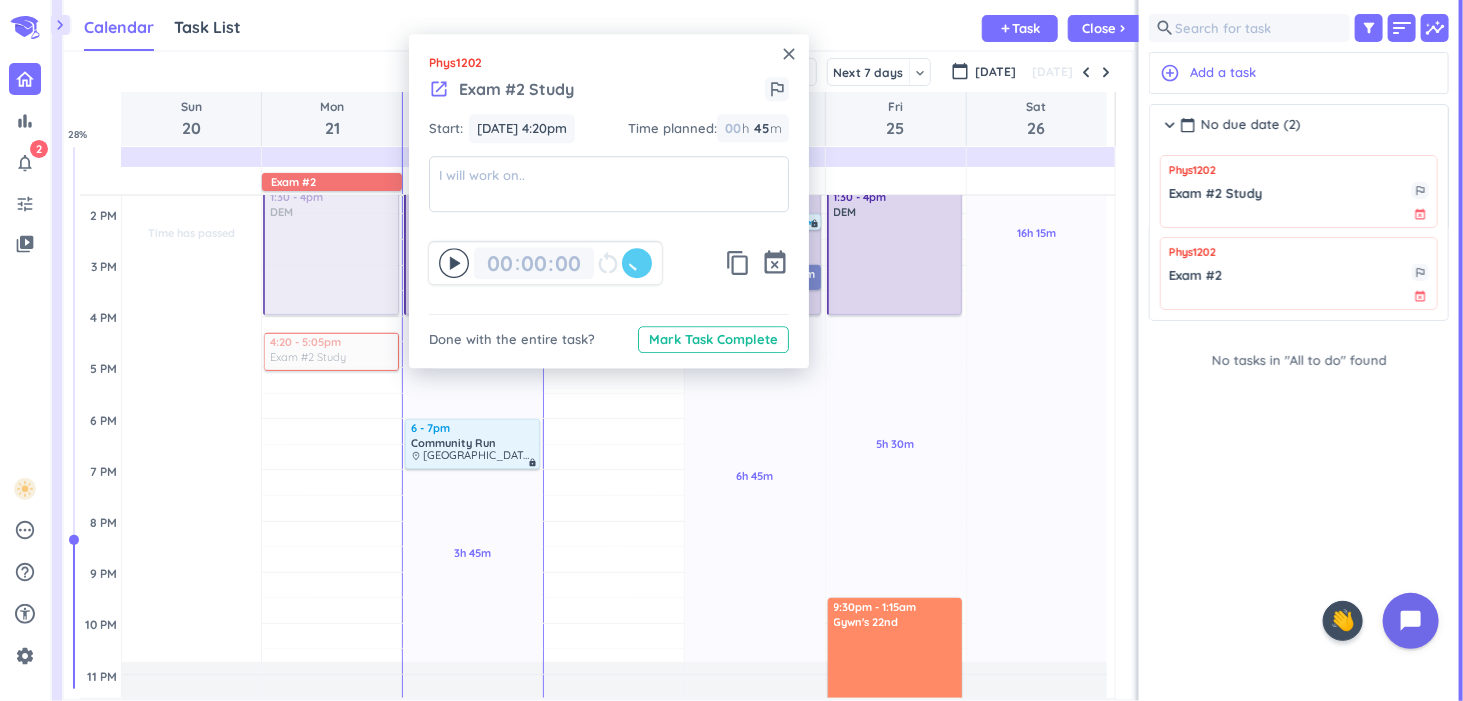 type on "00" 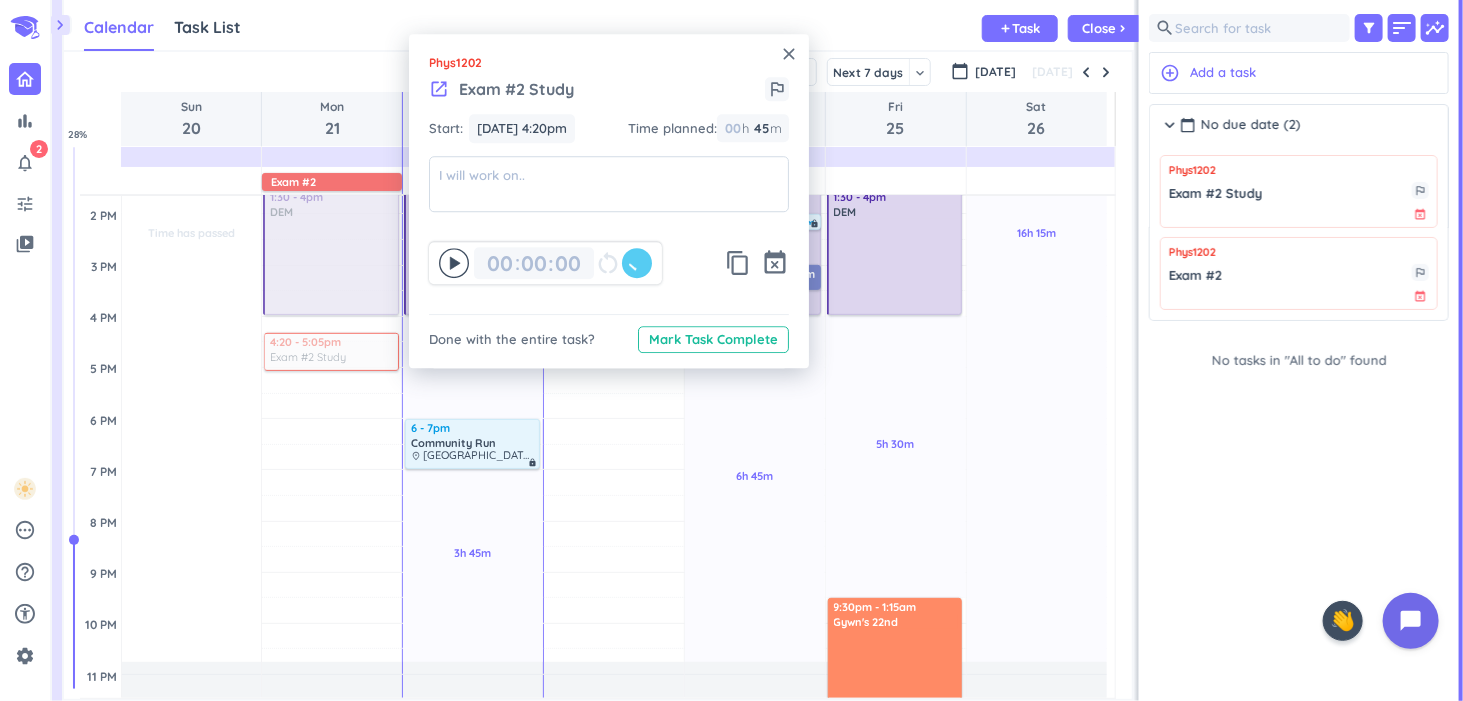 type on "45" 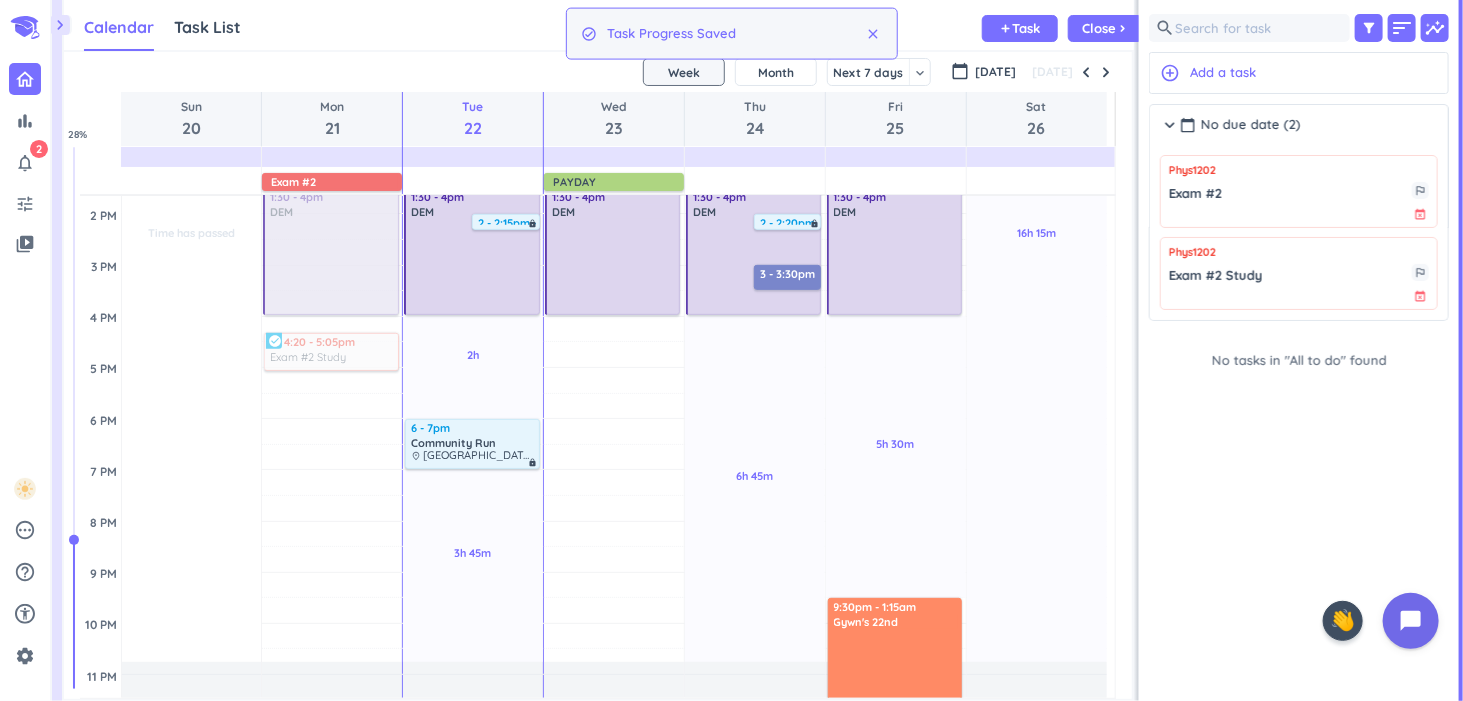click on "check_circle_outline Task Progress Saved close" at bounding box center (732, 34) 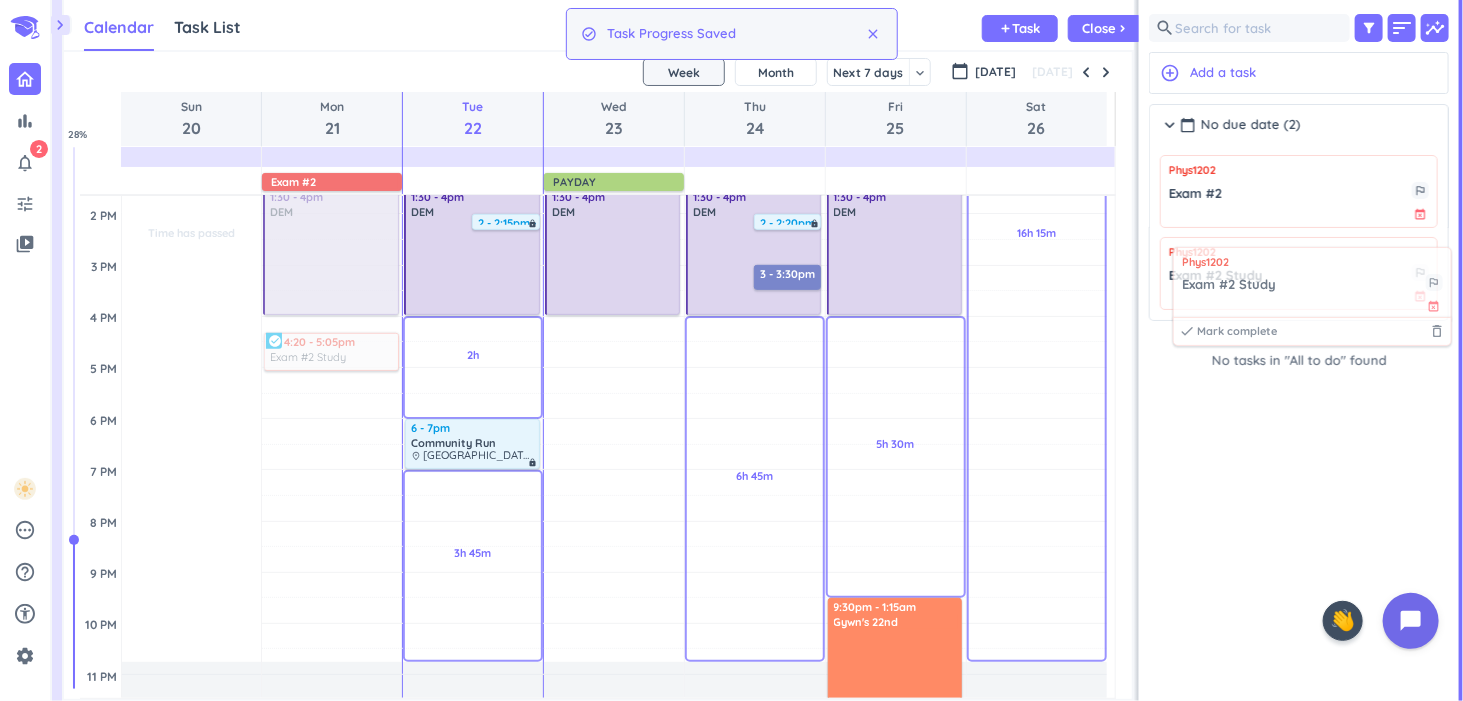 drag, startPoint x: 1272, startPoint y: 265, endPoint x: 1284, endPoint y: 273, distance: 14.422205 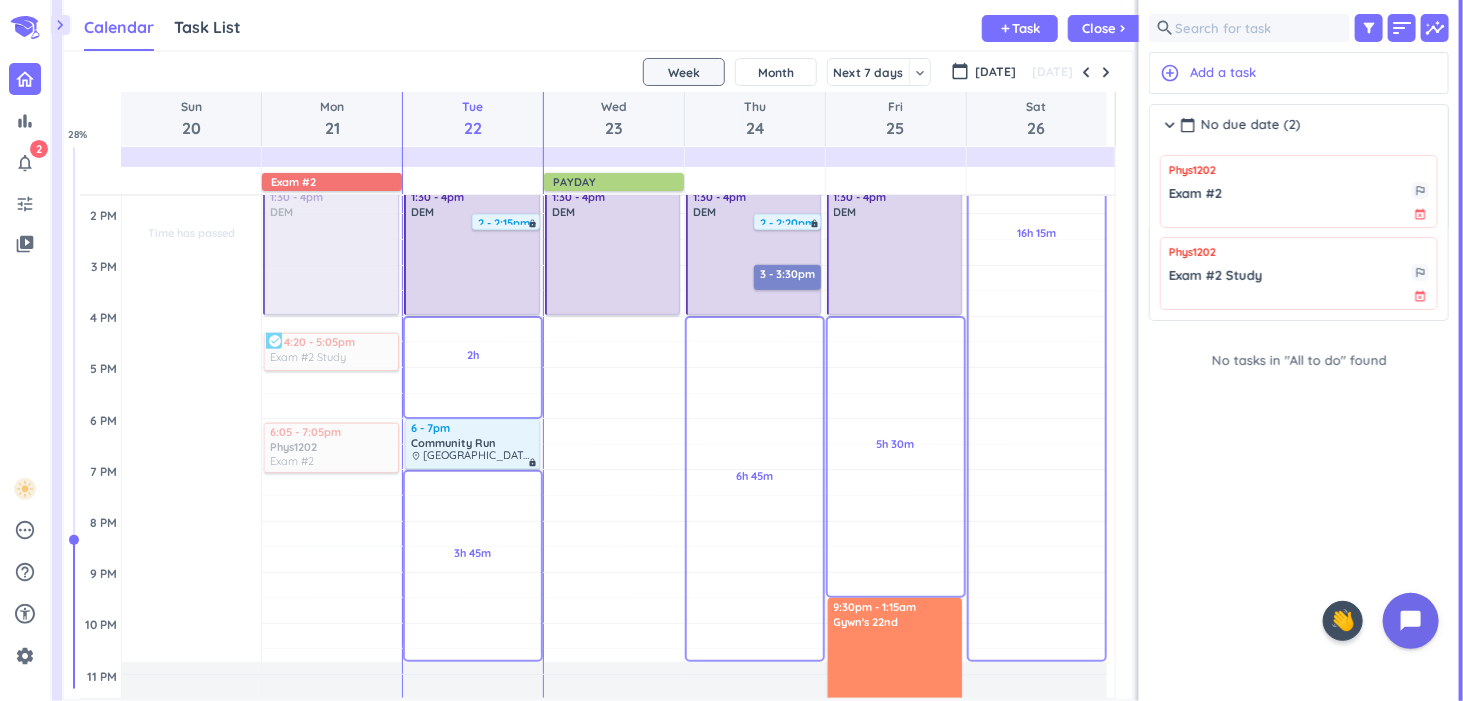 drag, startPoint x: 1272, startPoint y: 213, endPoint x: 376, endPoint y: 422, distance: 920.05273 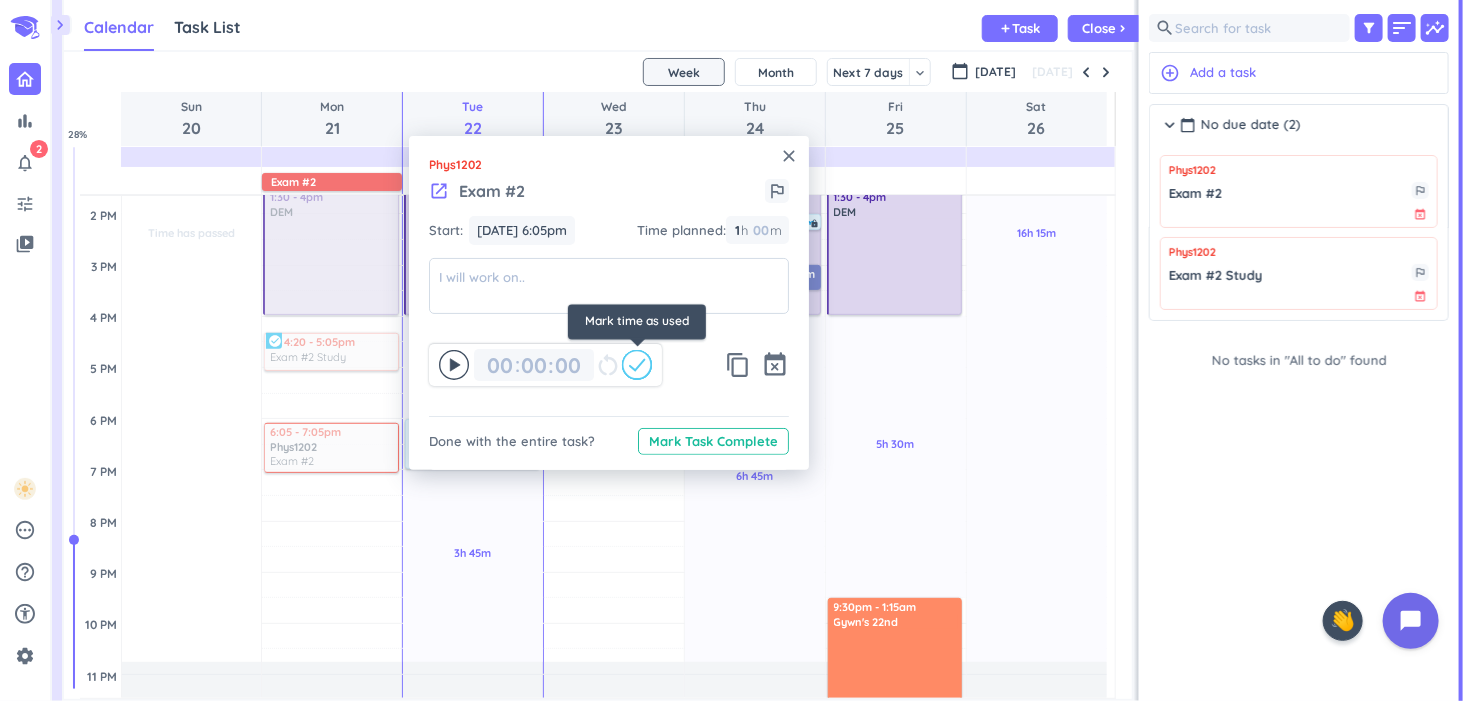 click 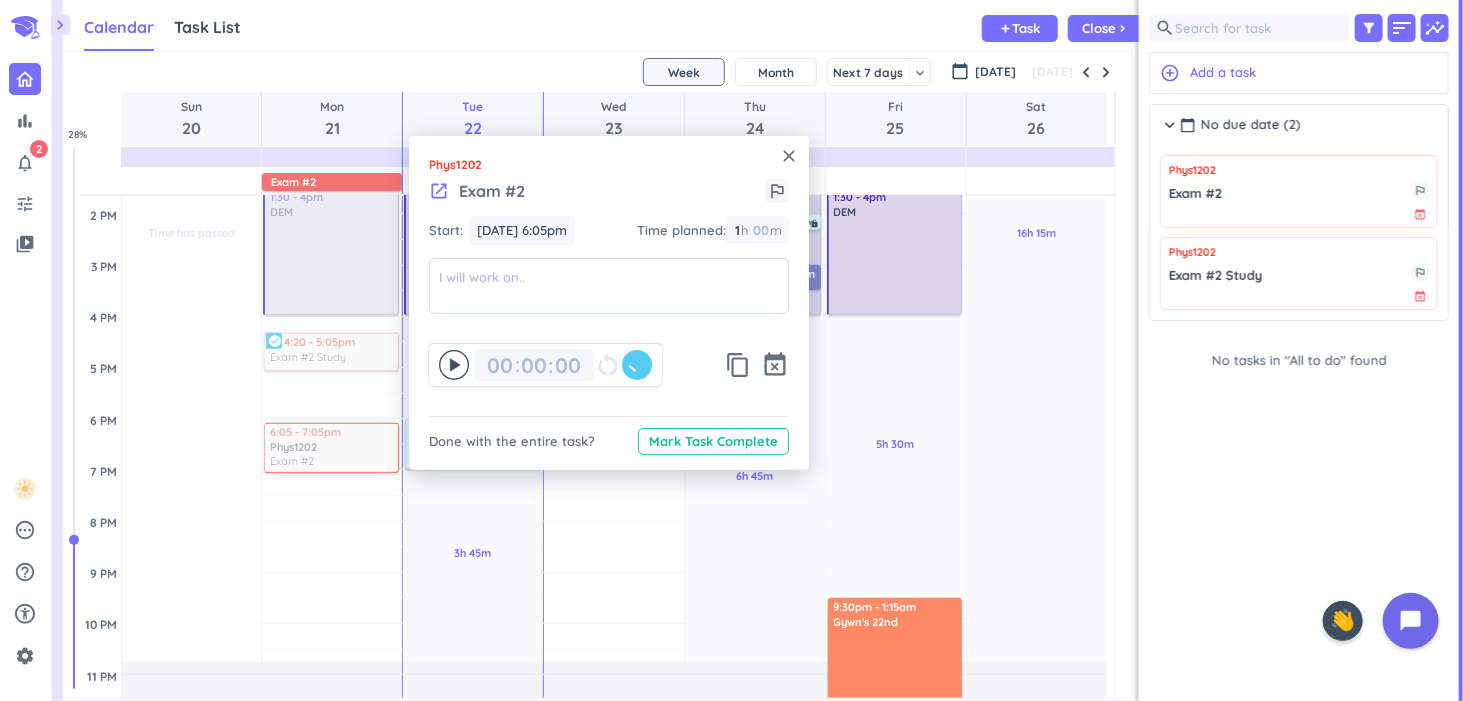 type on "01" 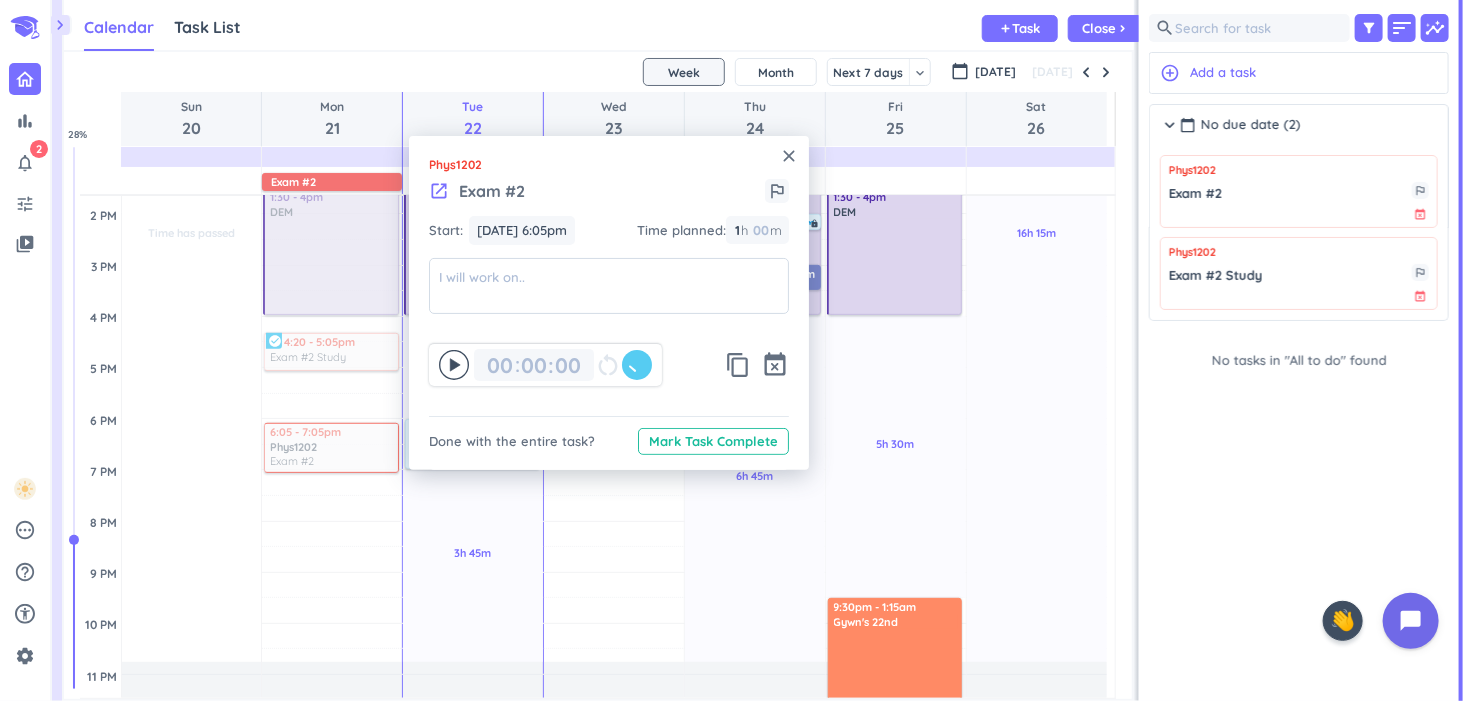 type on "00" 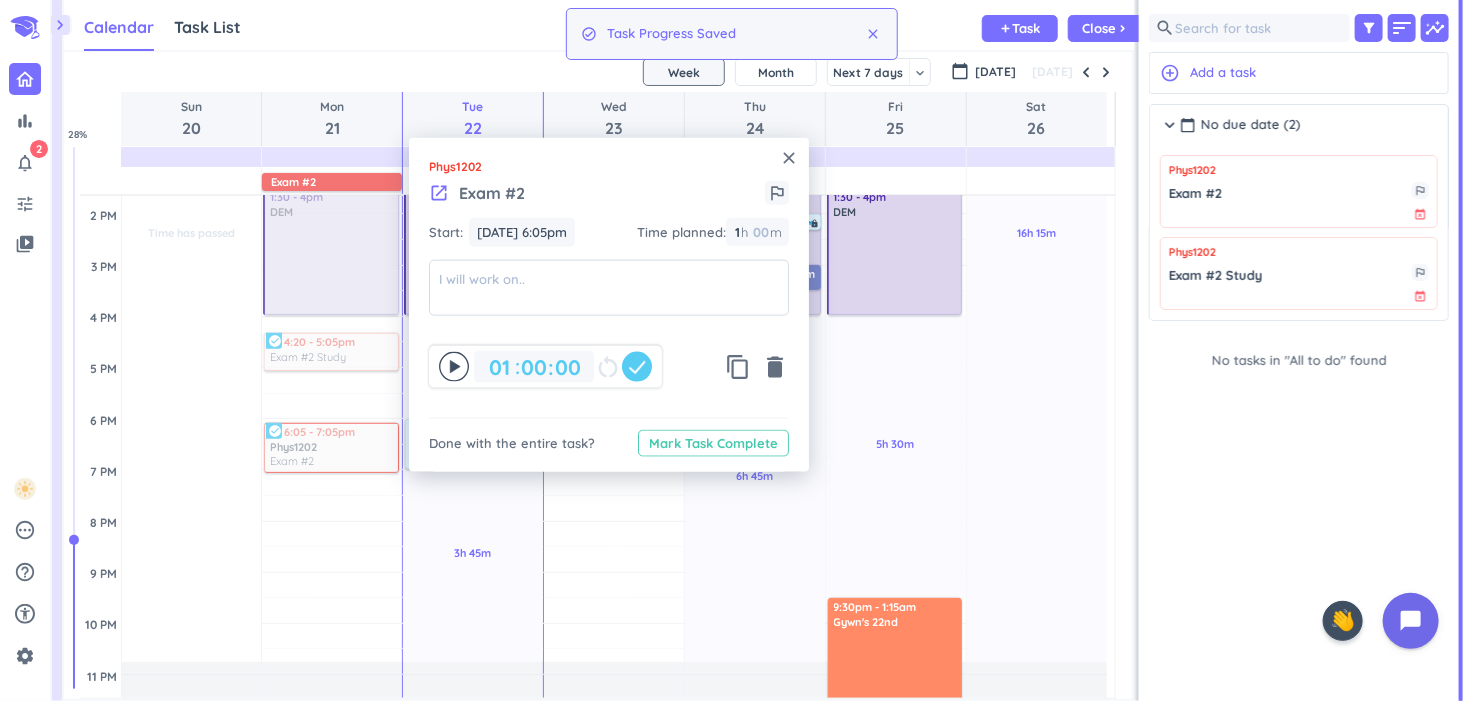 click on "Mark Task Complete" at bounding box center (713, 443) 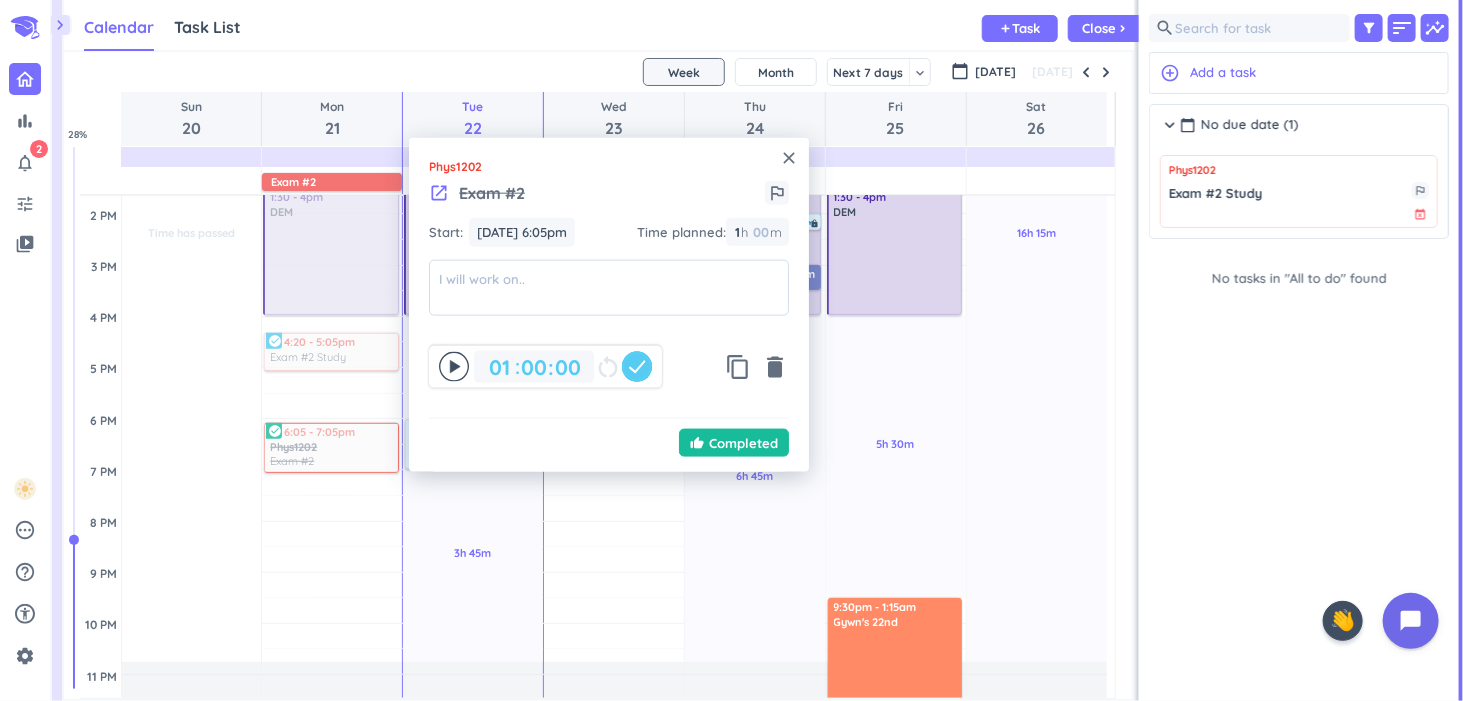click on "close" at bounding box center [789, 158] 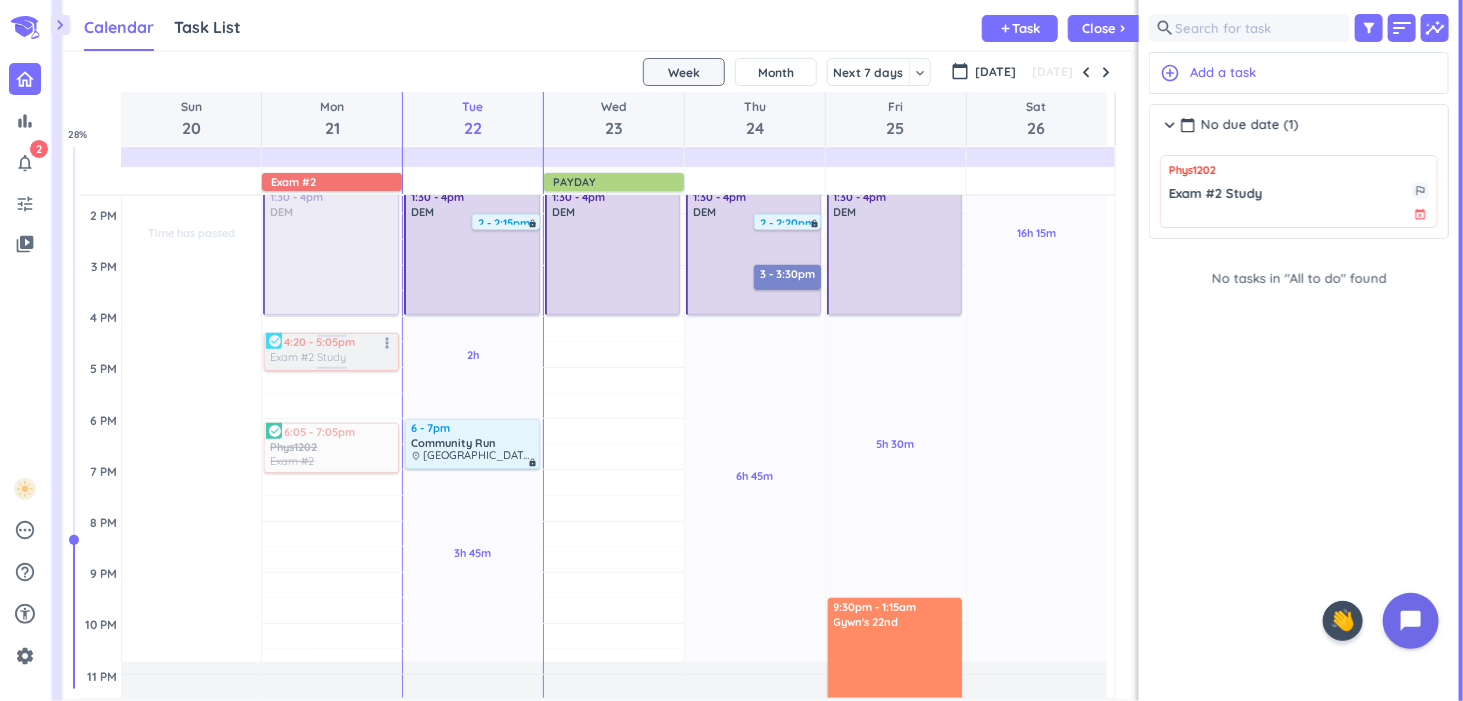 click at bounding box center (329, 352) 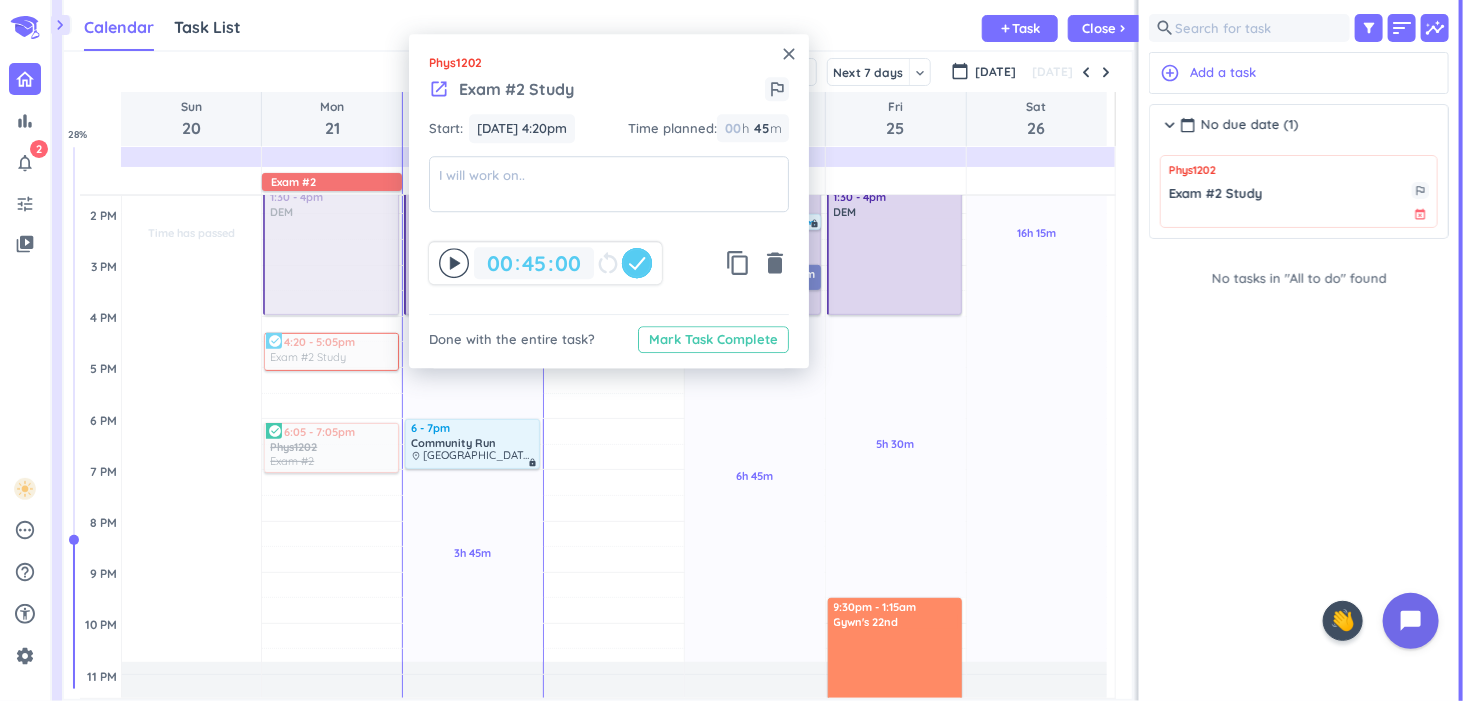 click on "Mark Task Complete" at bounding box center [713, 339] 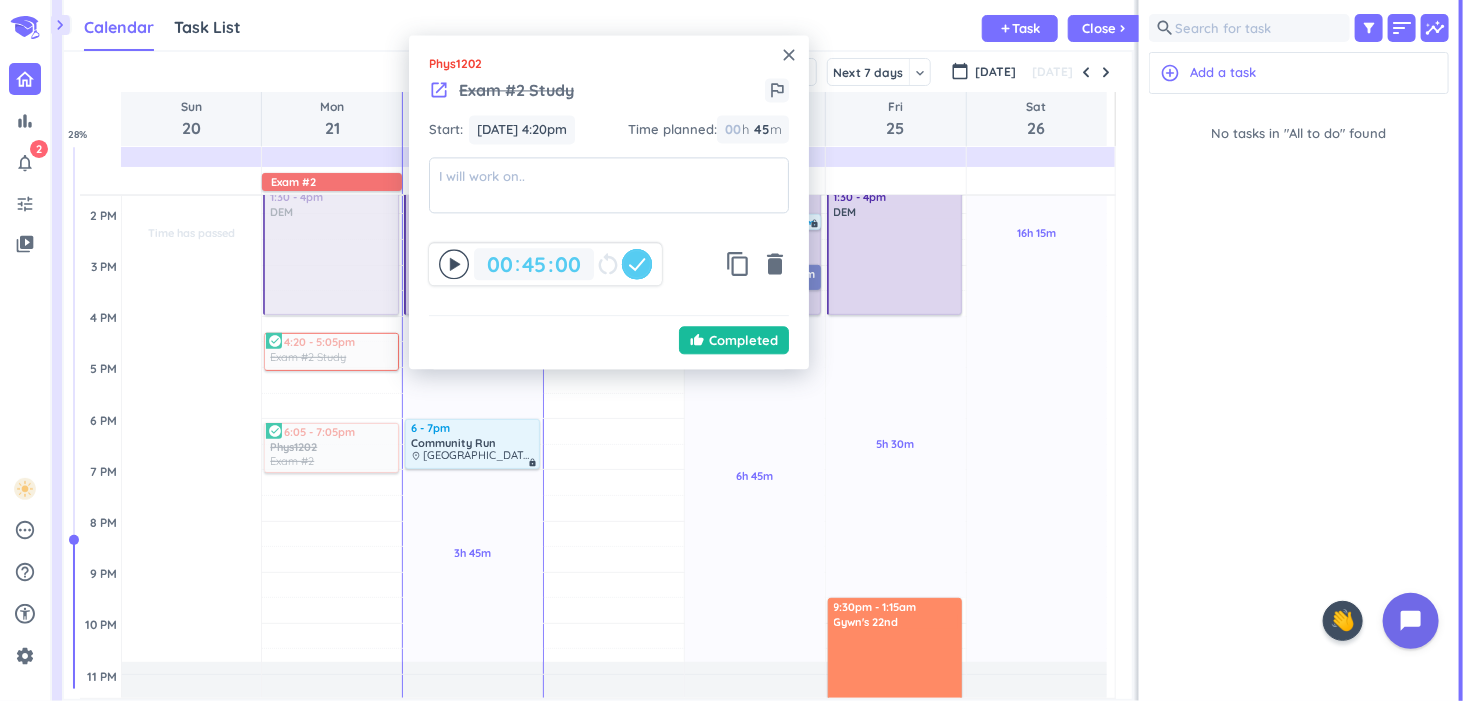 click on "close" at bounding box center [789, 55] 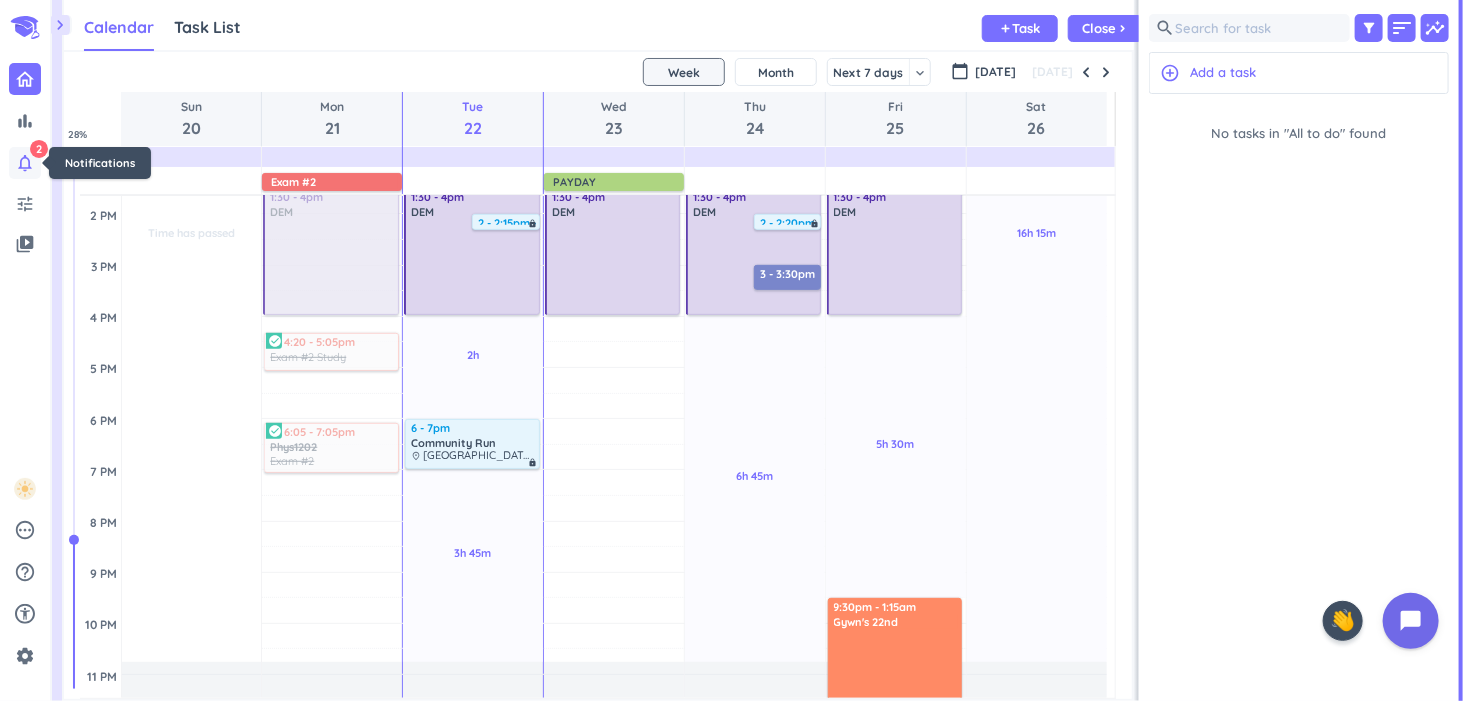 click on "2" at bounding box center (39, 149) 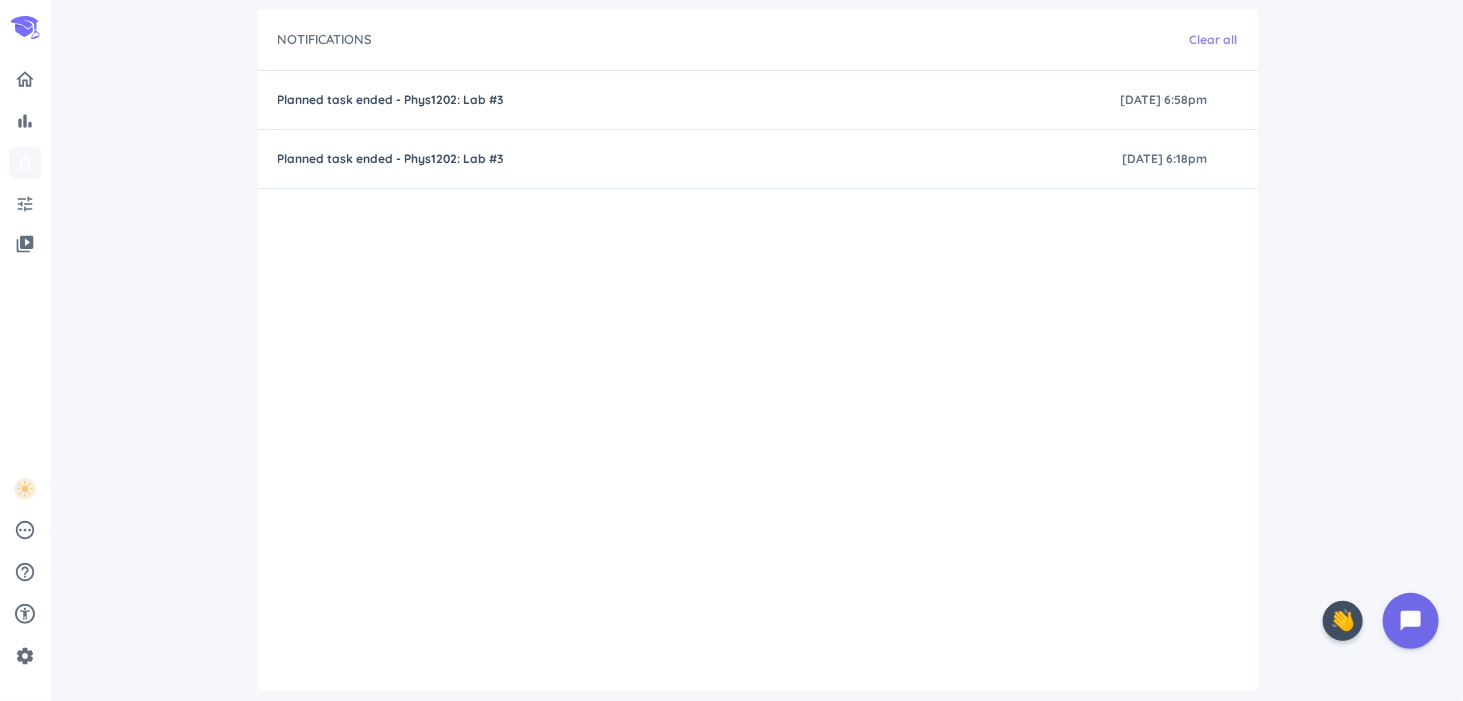 click on "Clear all" at bounding box center (1214, 40) 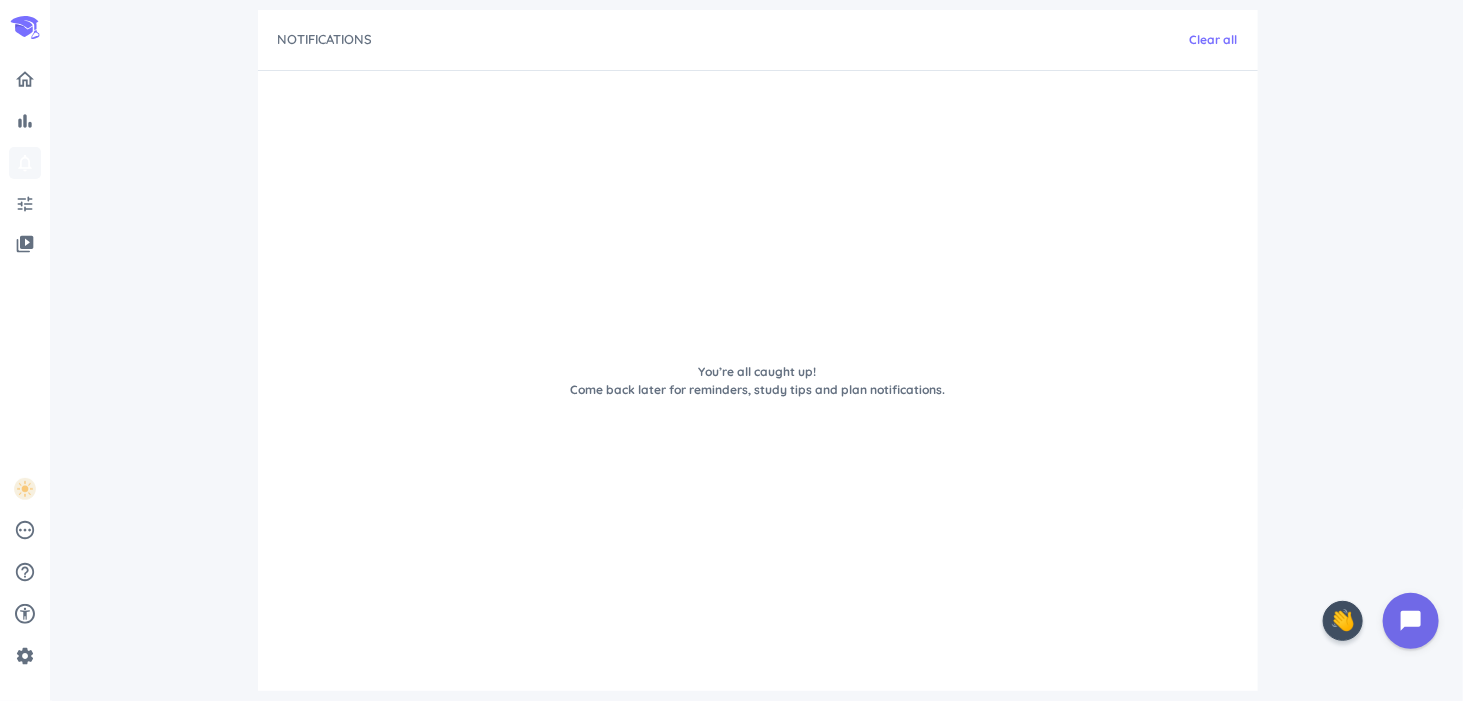click on "bar_chart notifications_none tune" at bounding box center (25, 136) 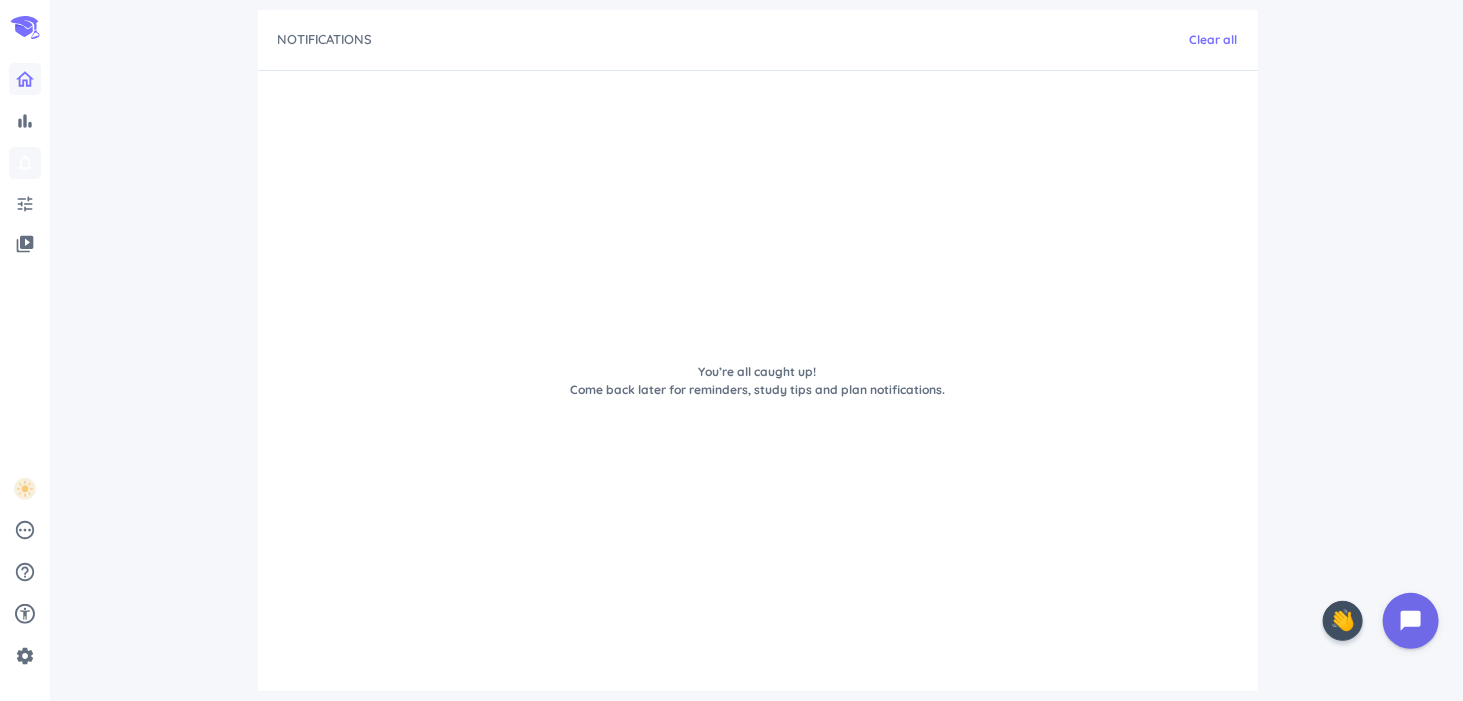 click at bounding box center (25, 79) 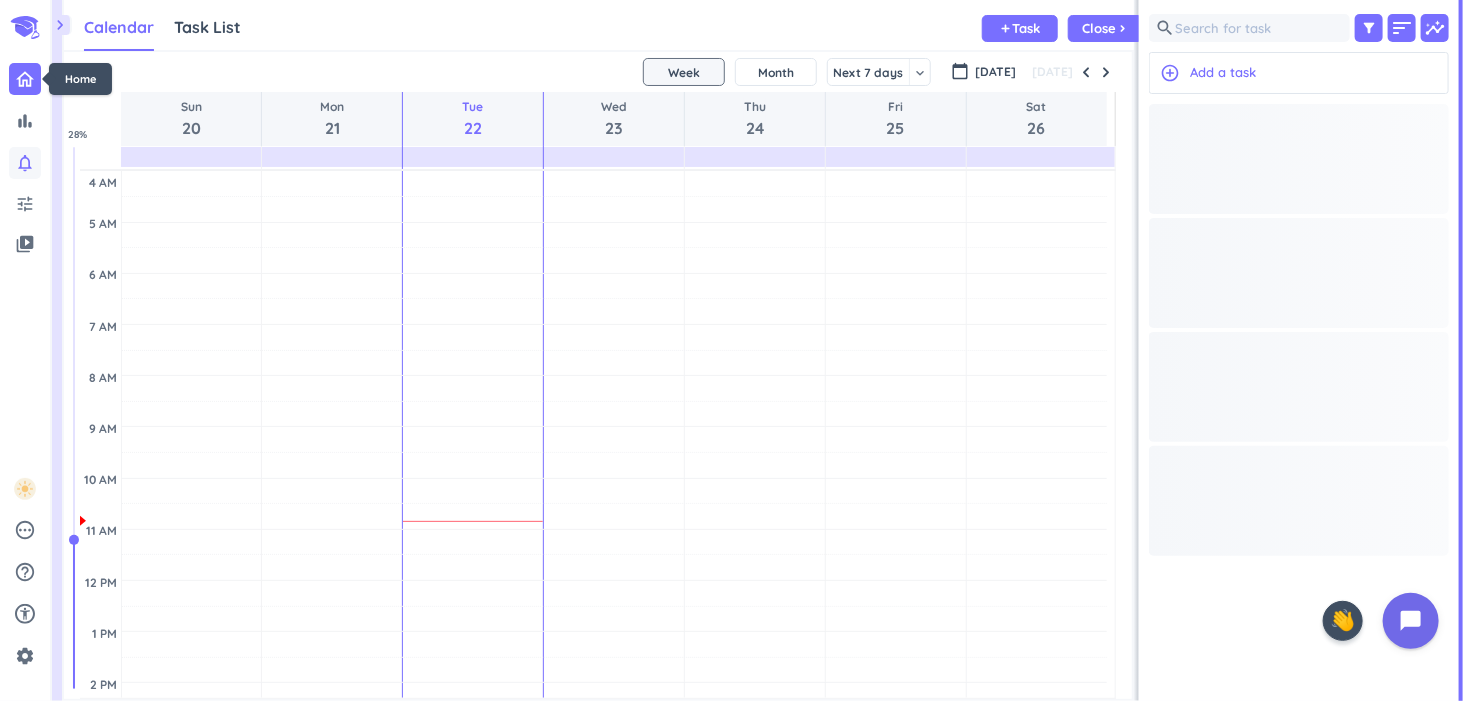 scroll, scrollTop: 8, scrollLeft: 8, axis: both 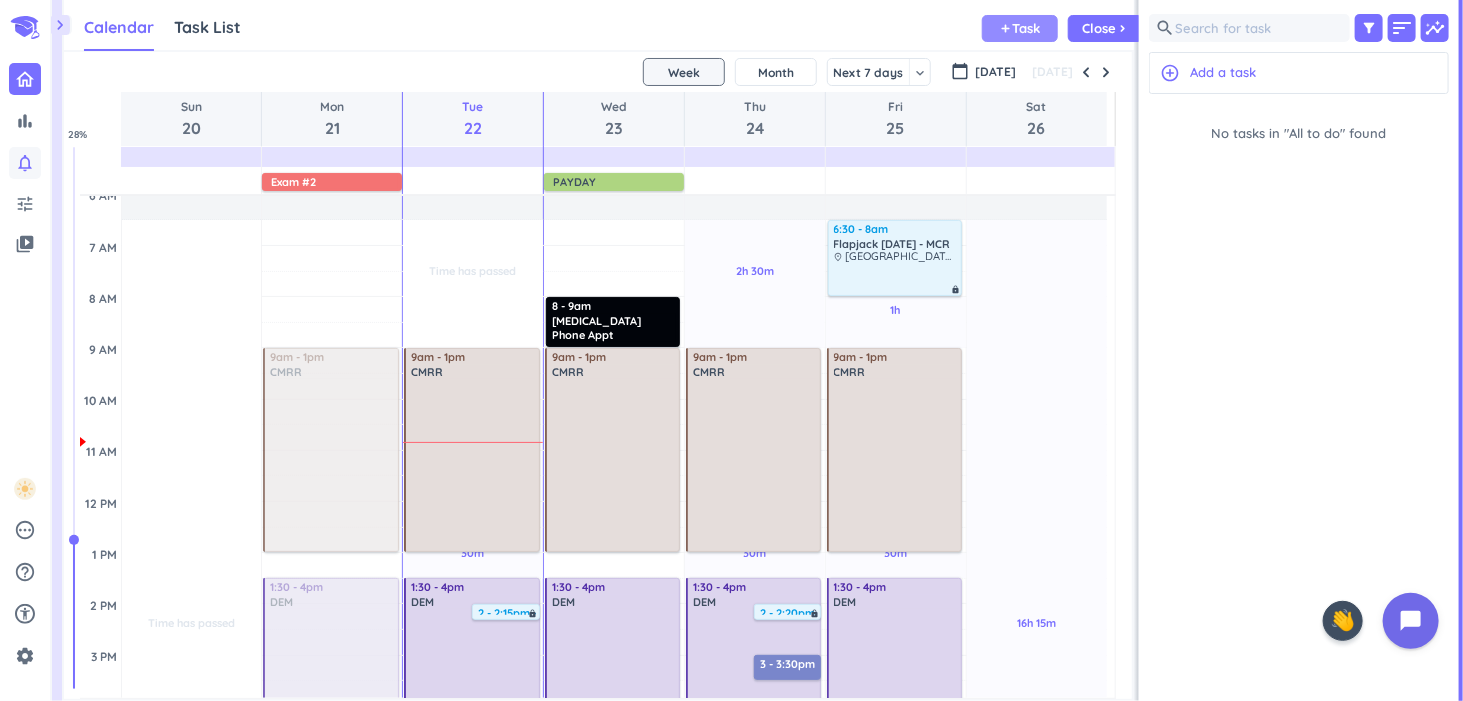 click on "Task" at bounding box center (1027, 28) 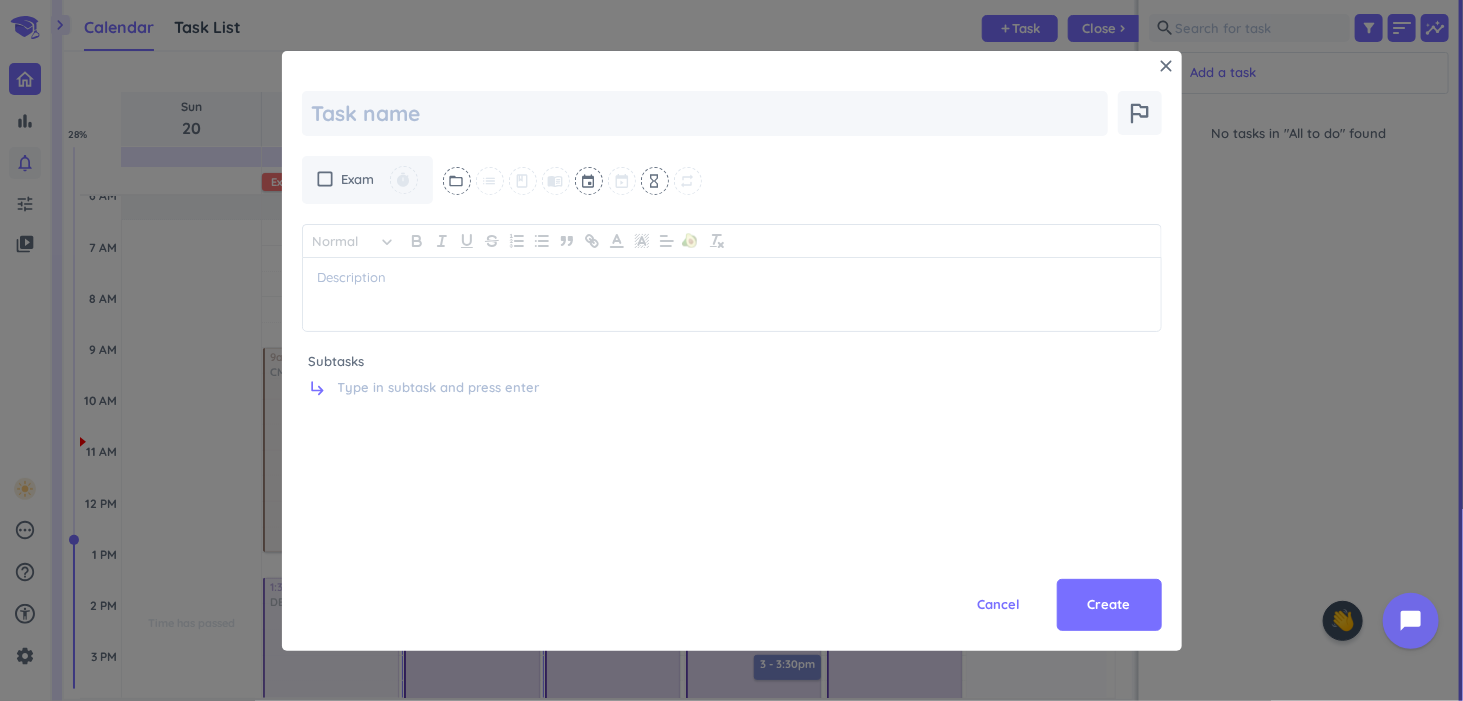 type on "x" 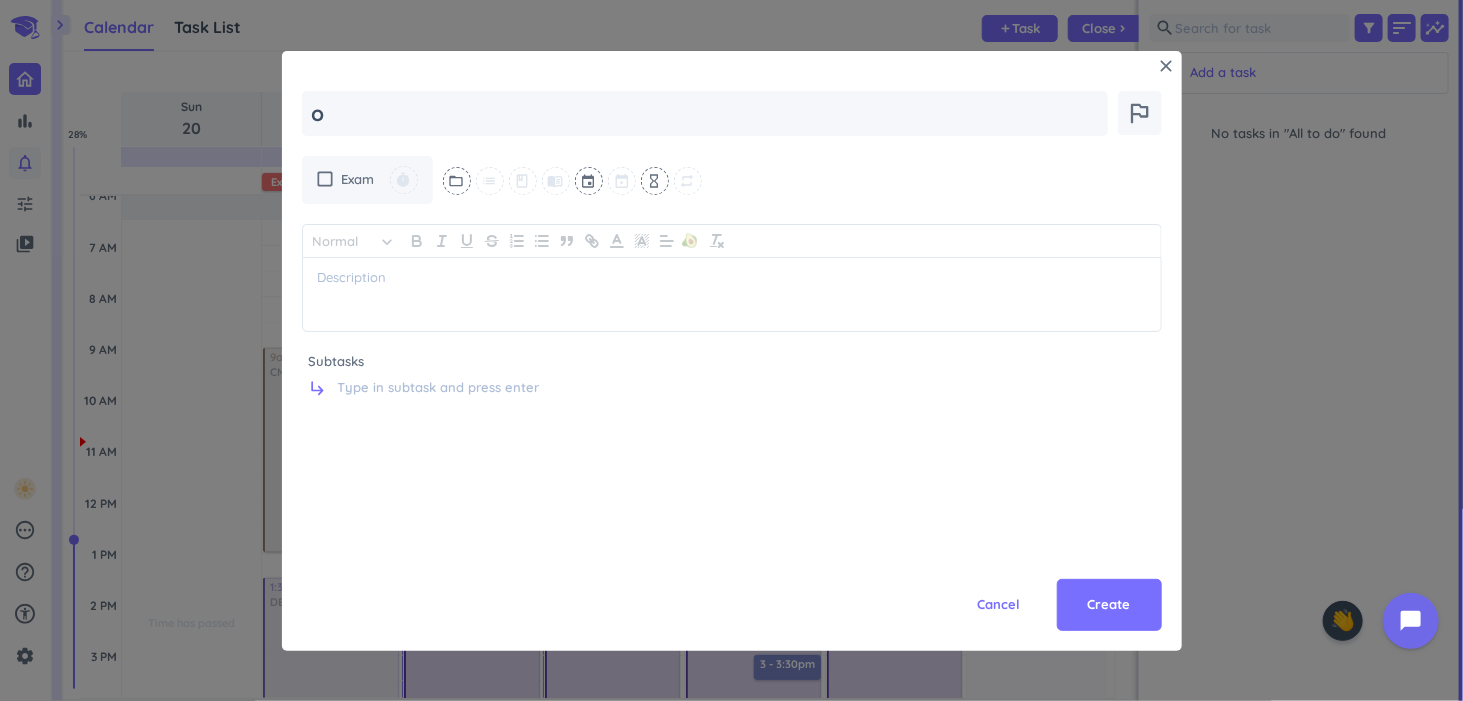 type on "x" 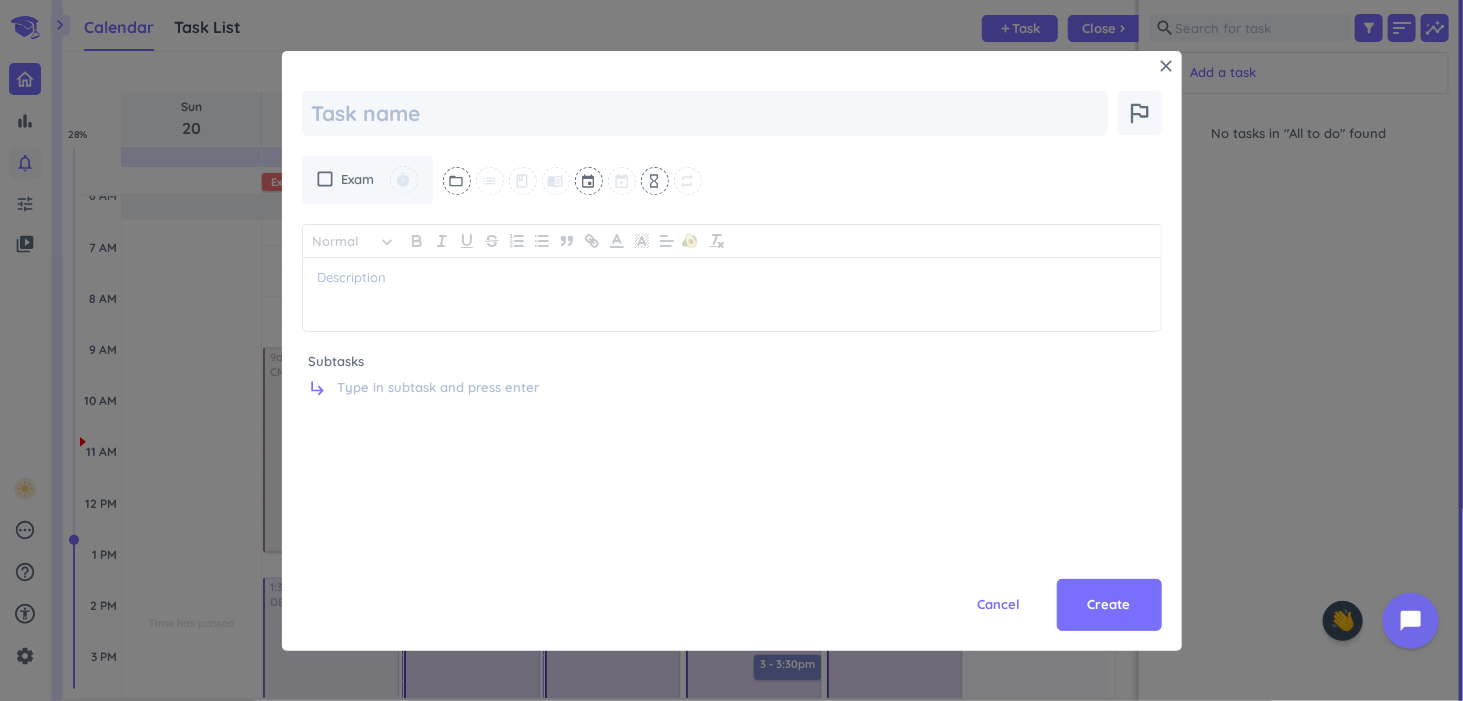 type on "x" 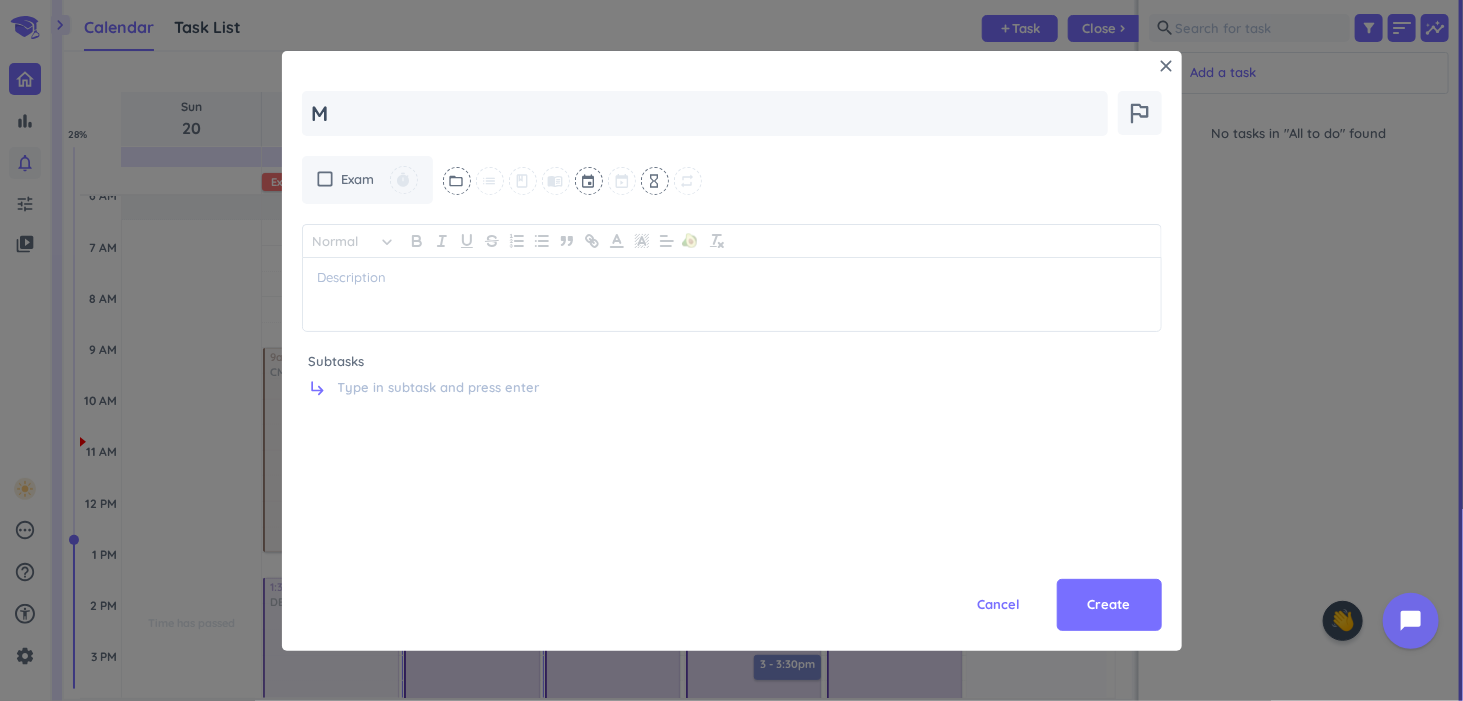 type on "x" 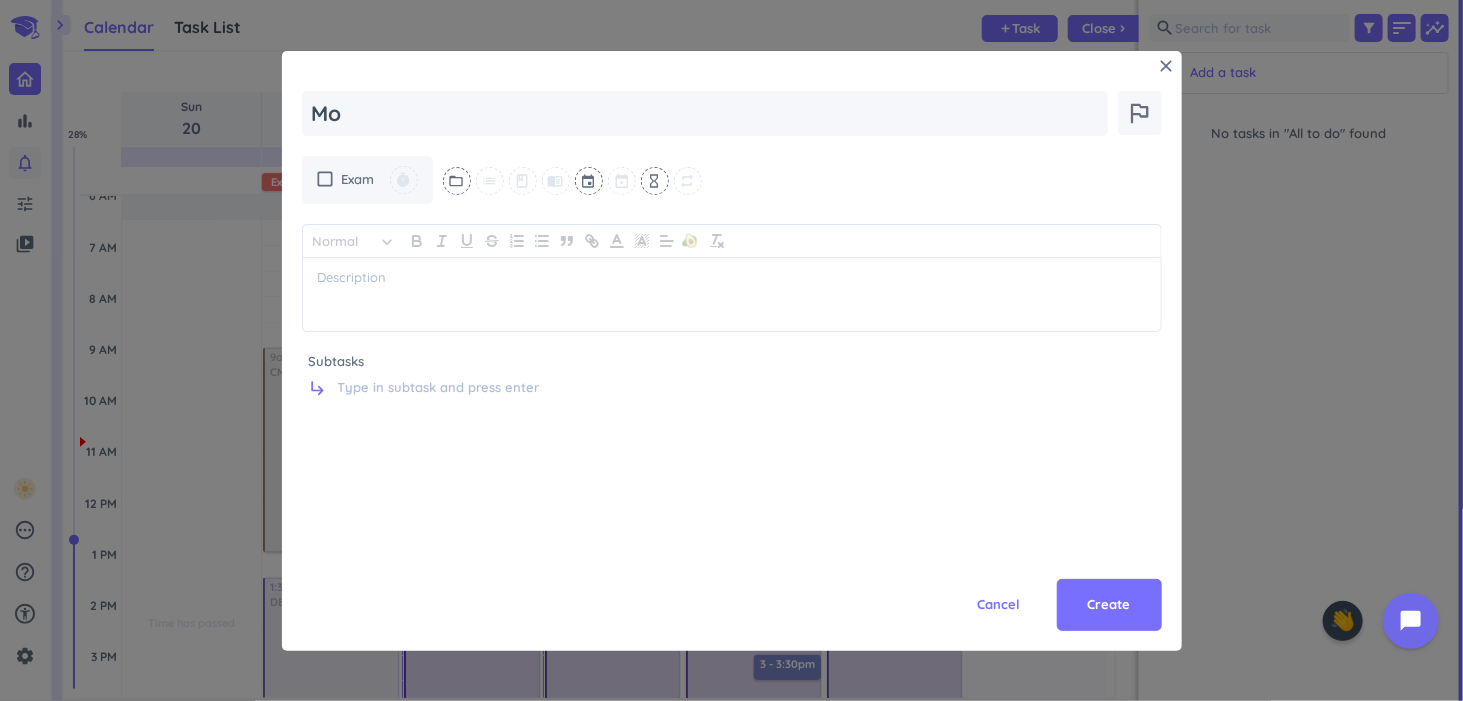 type on "x" 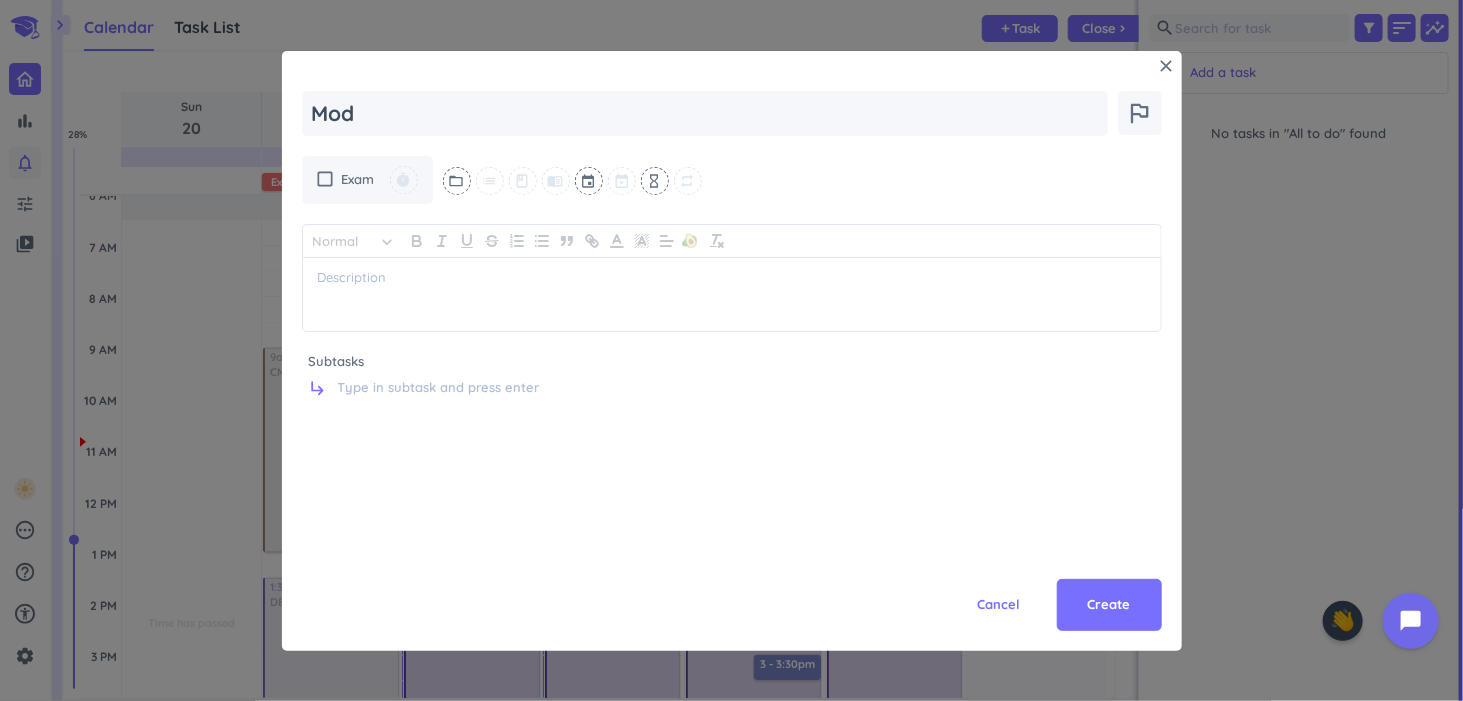 type on "x" 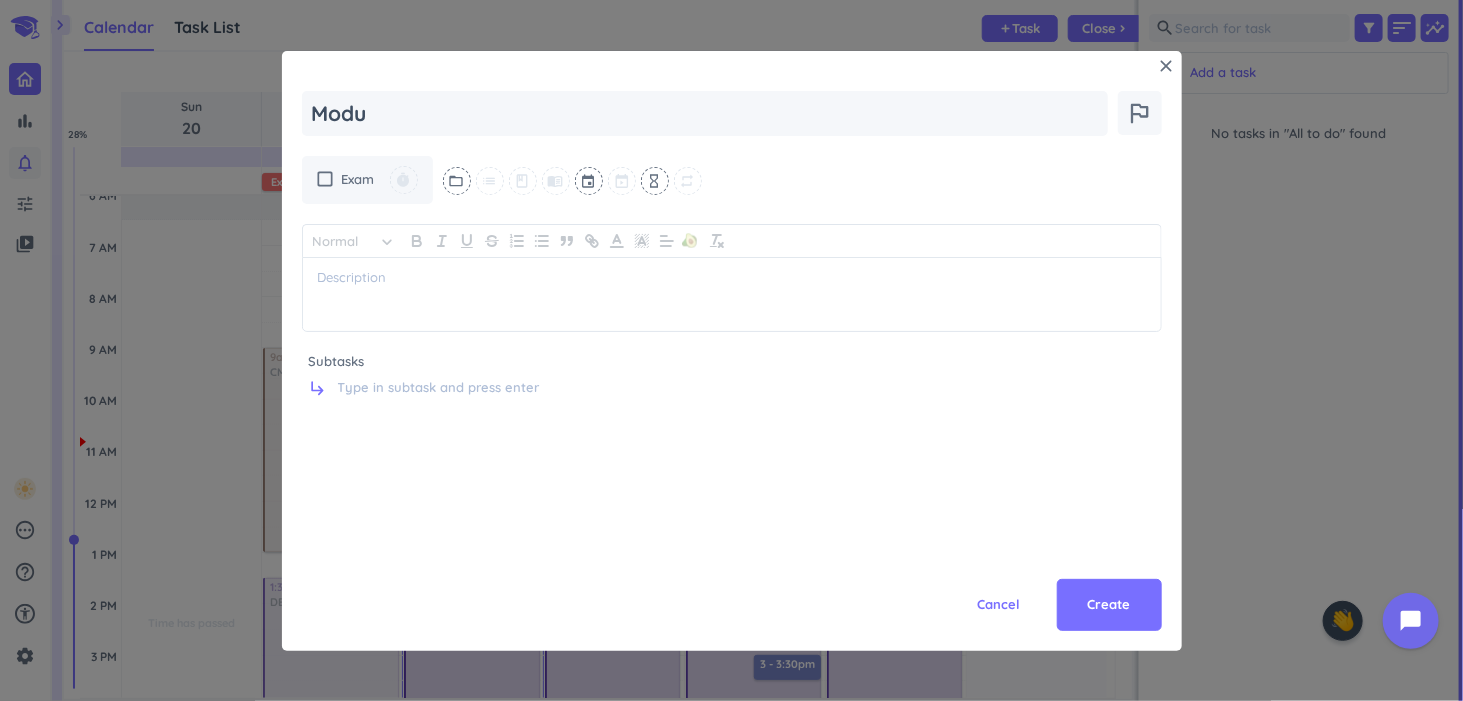 type on "x" 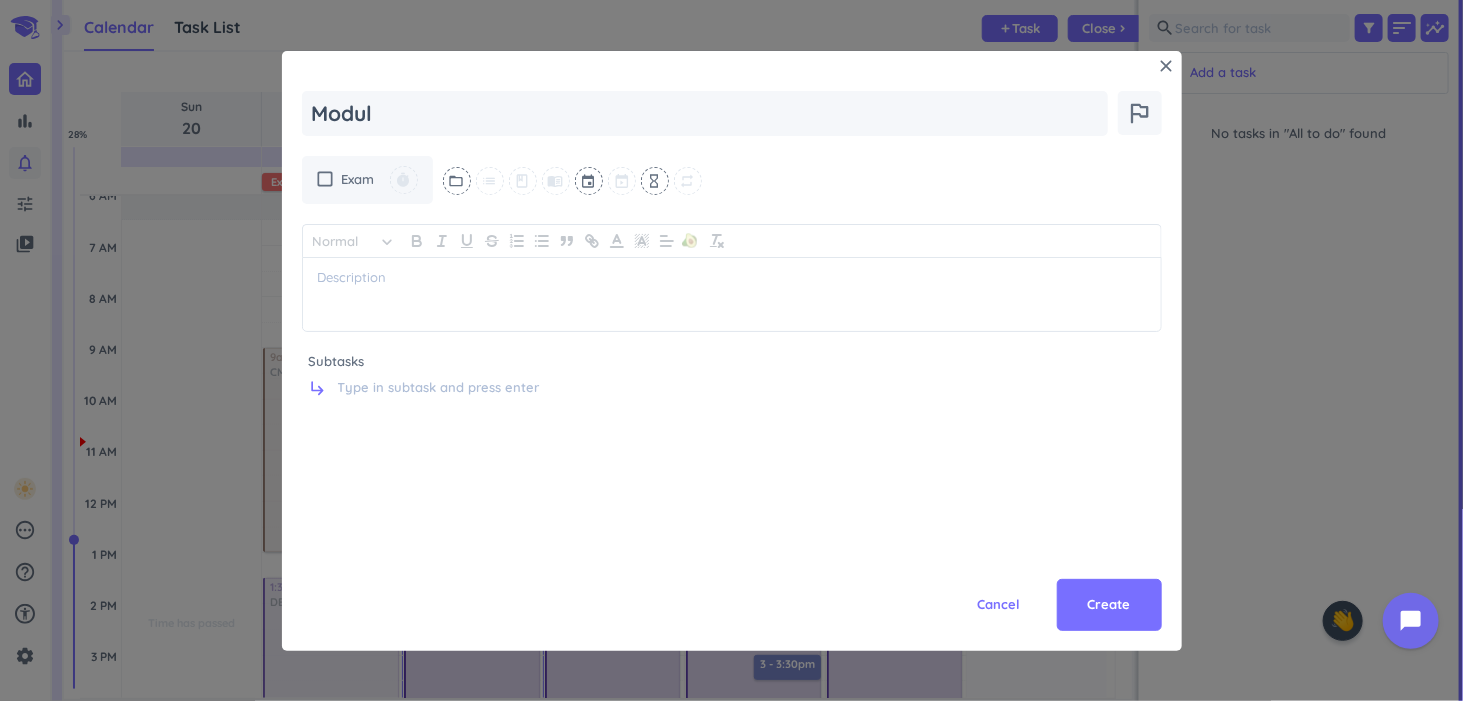 type on "x" 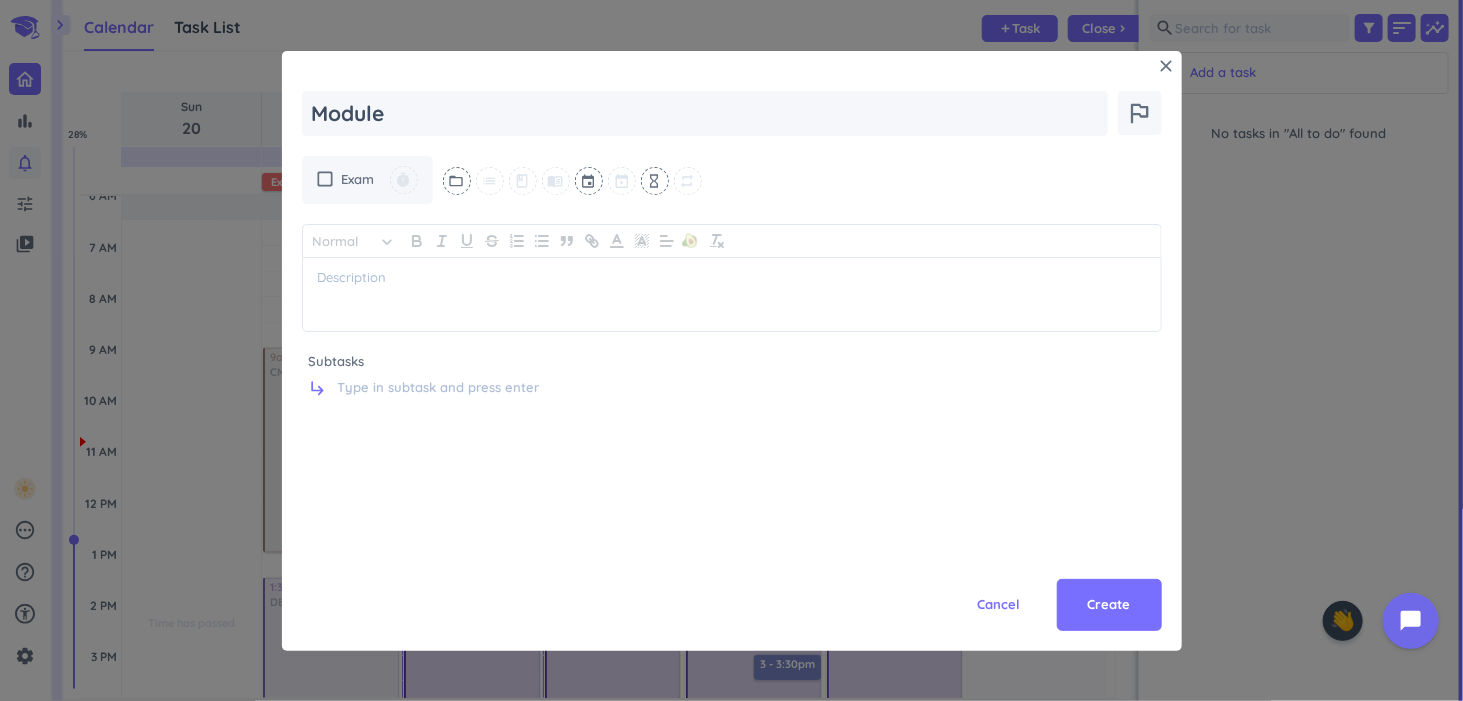 type on "x" 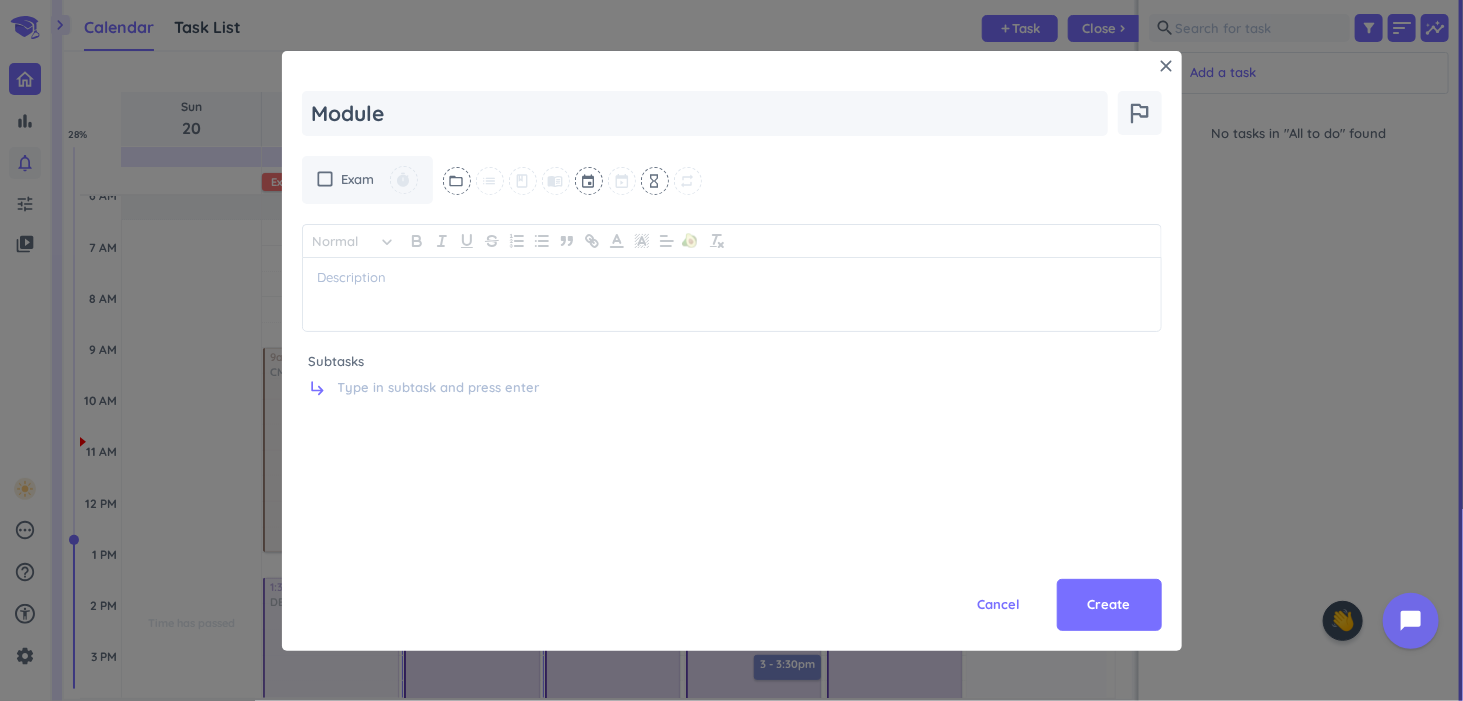 type on "x" 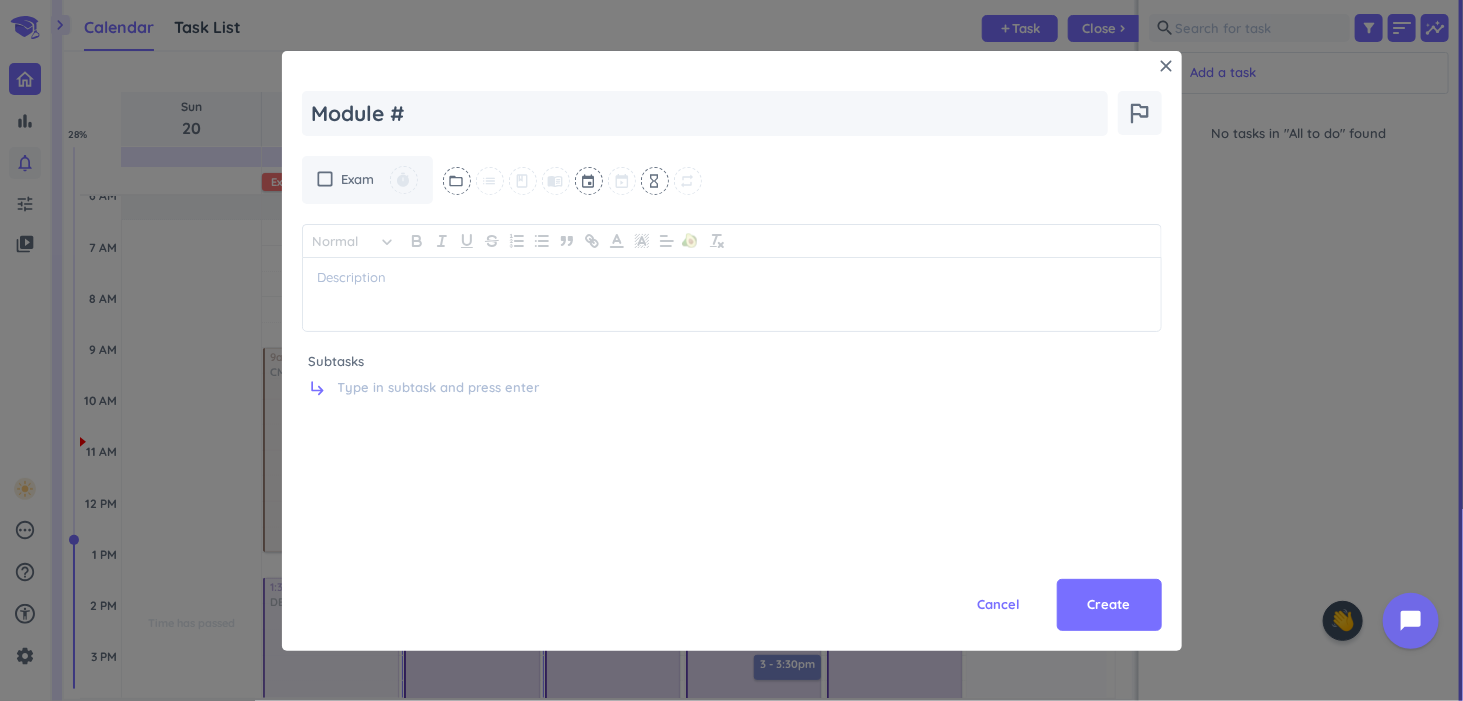 type on "x" 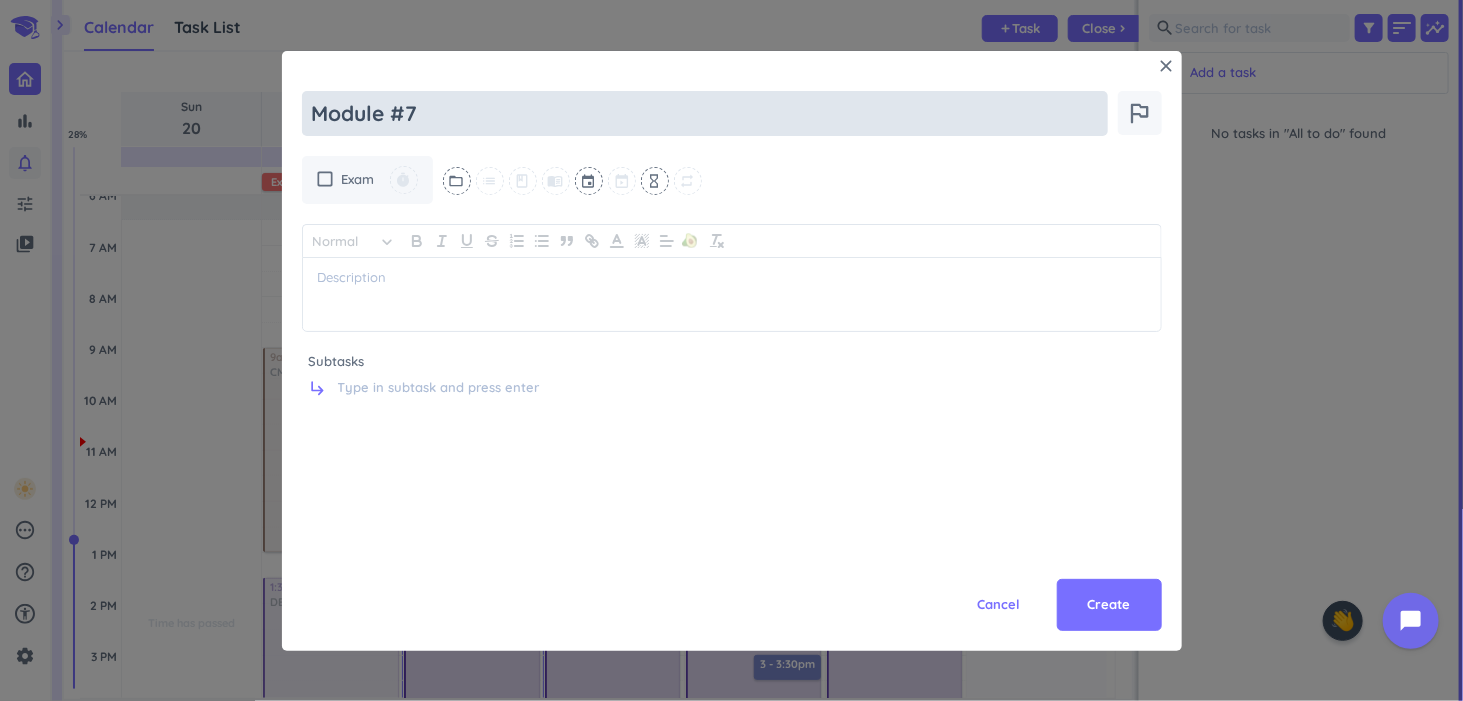 type on "x" 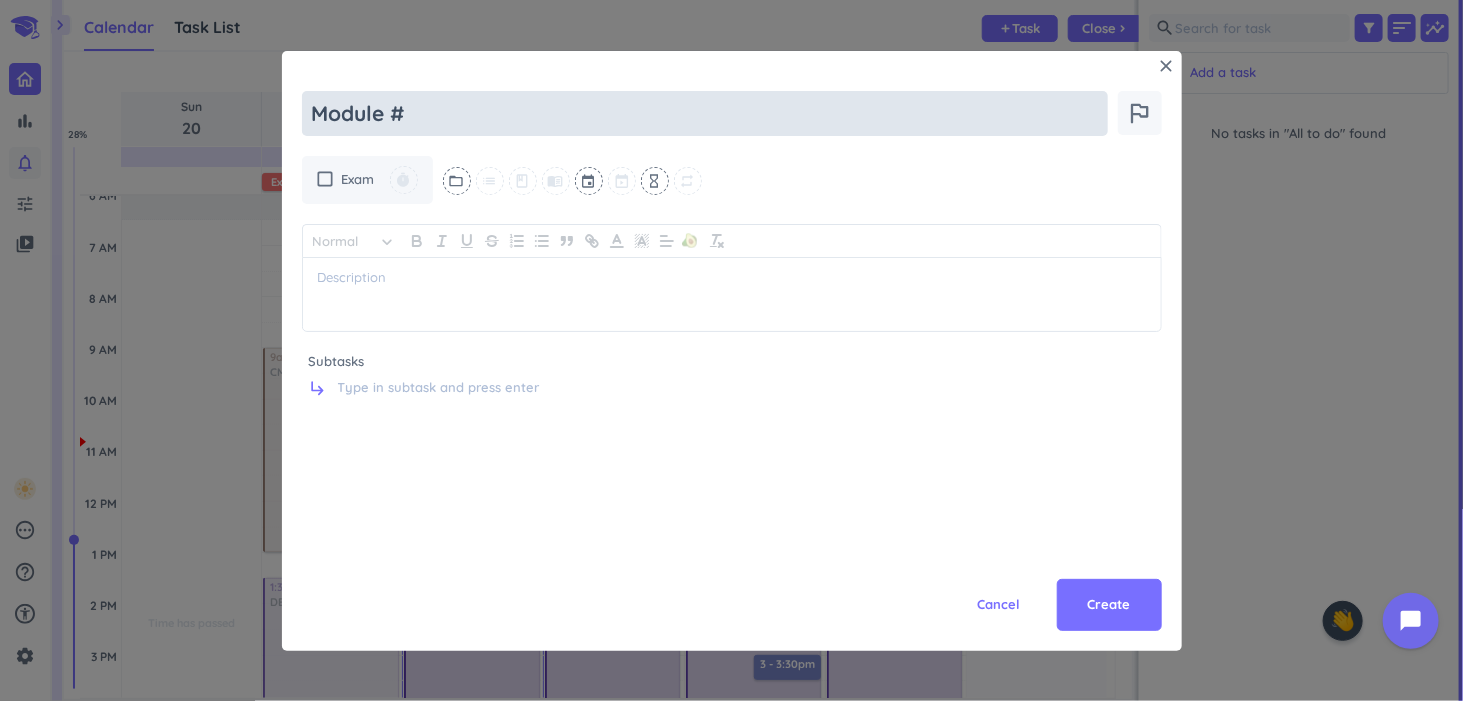 type on "x" 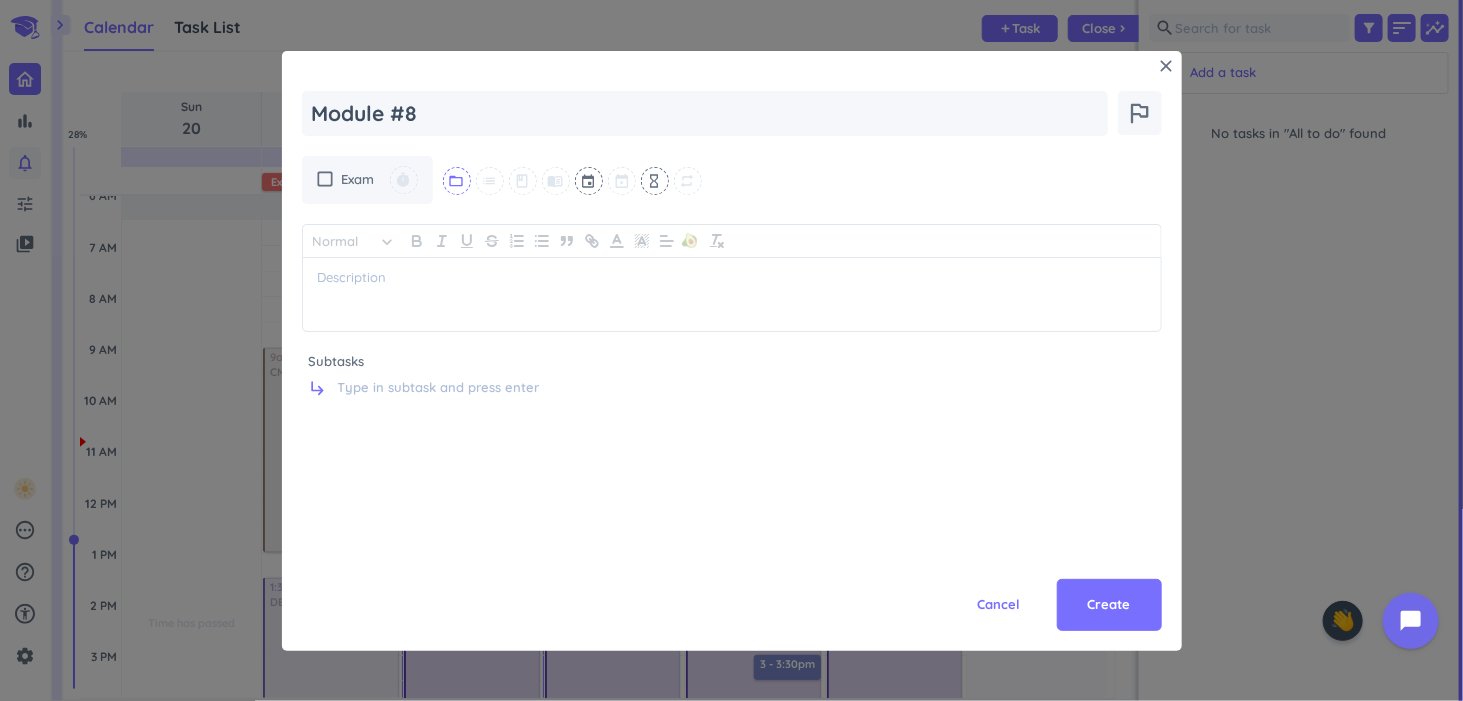 type on "Module #8" 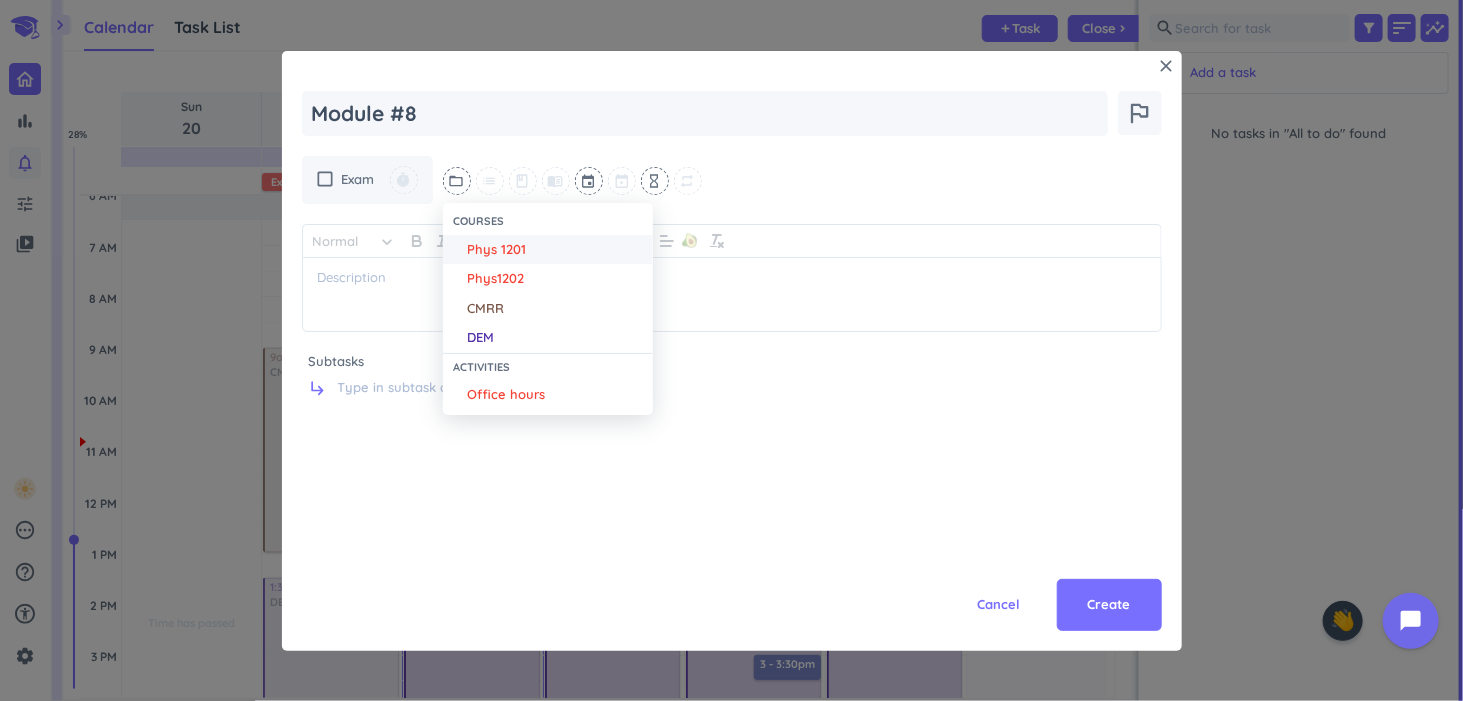 click on "Phys 1201" at bounding box center (548, 250) 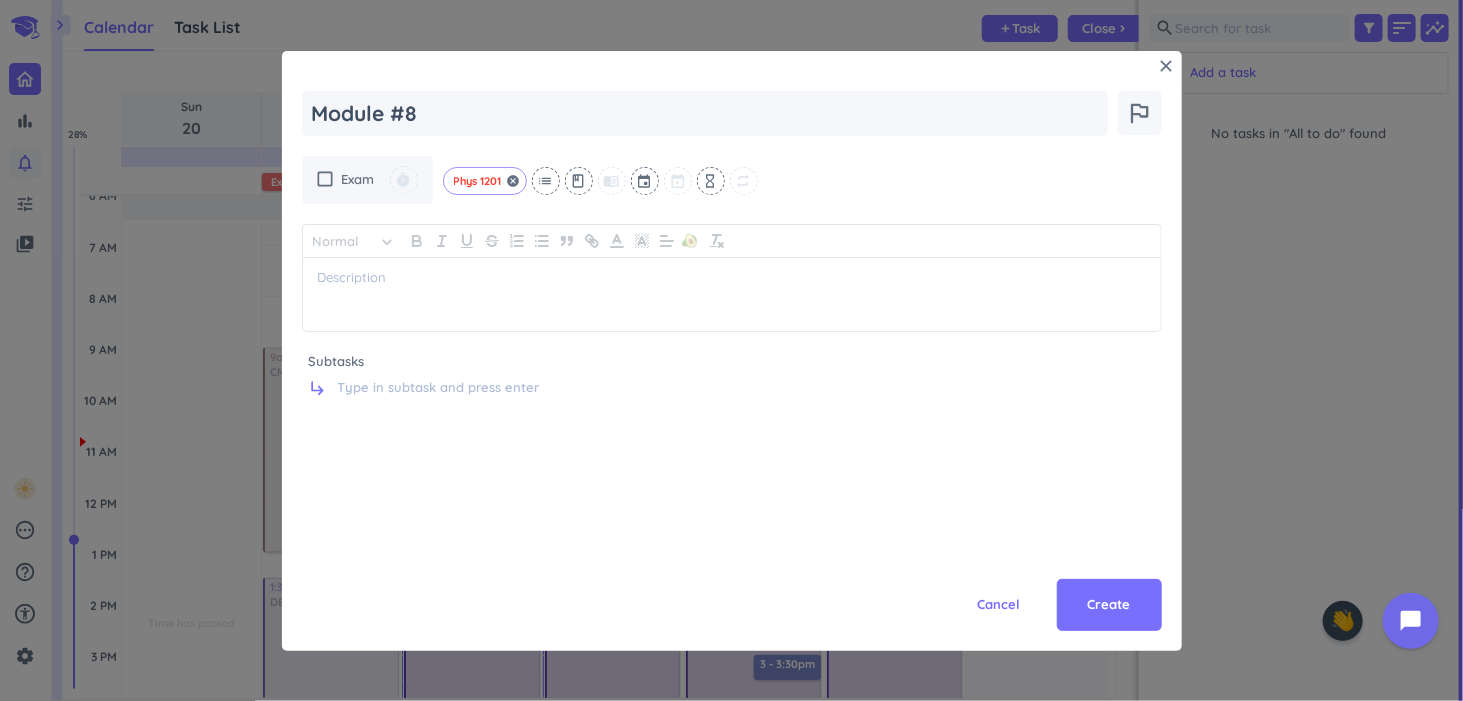 click on "Phys 1201" 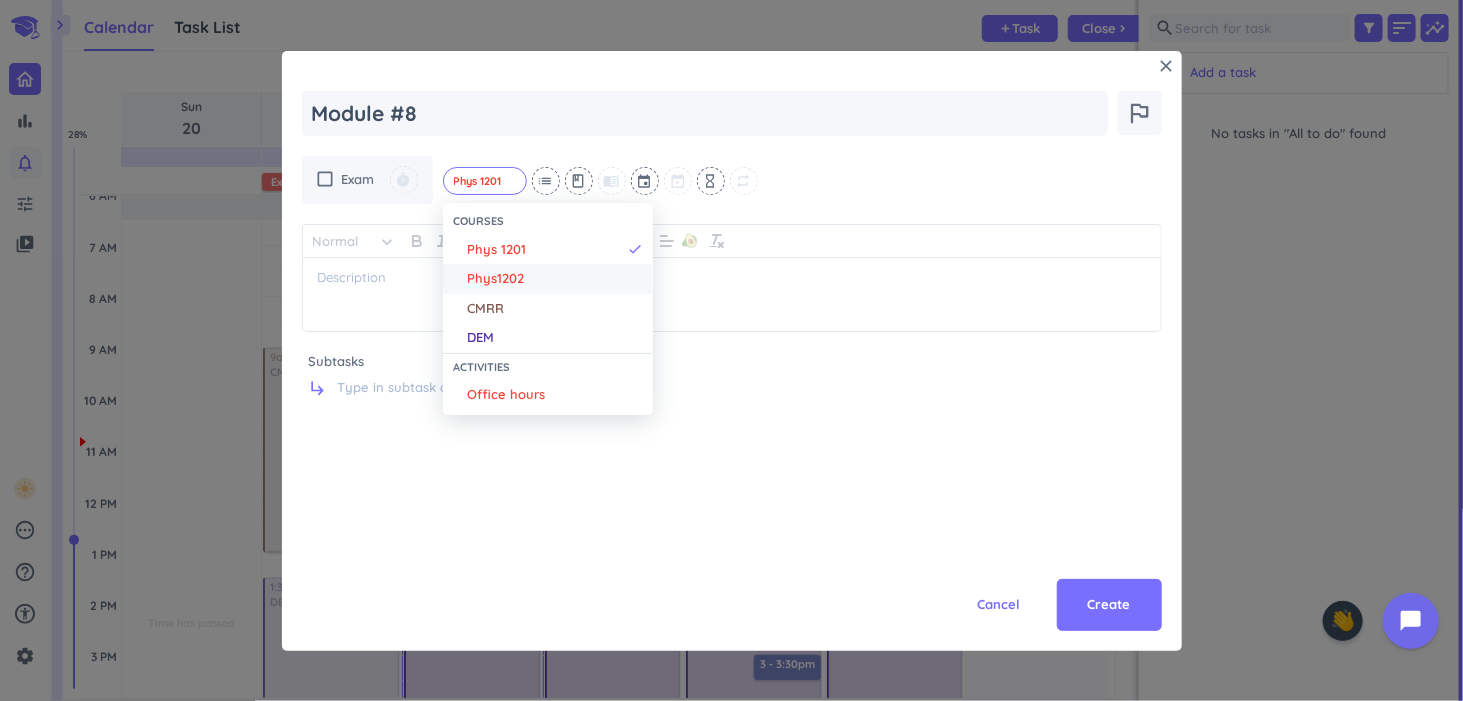 click on "Phys1202" at bounding box center [495, 279] 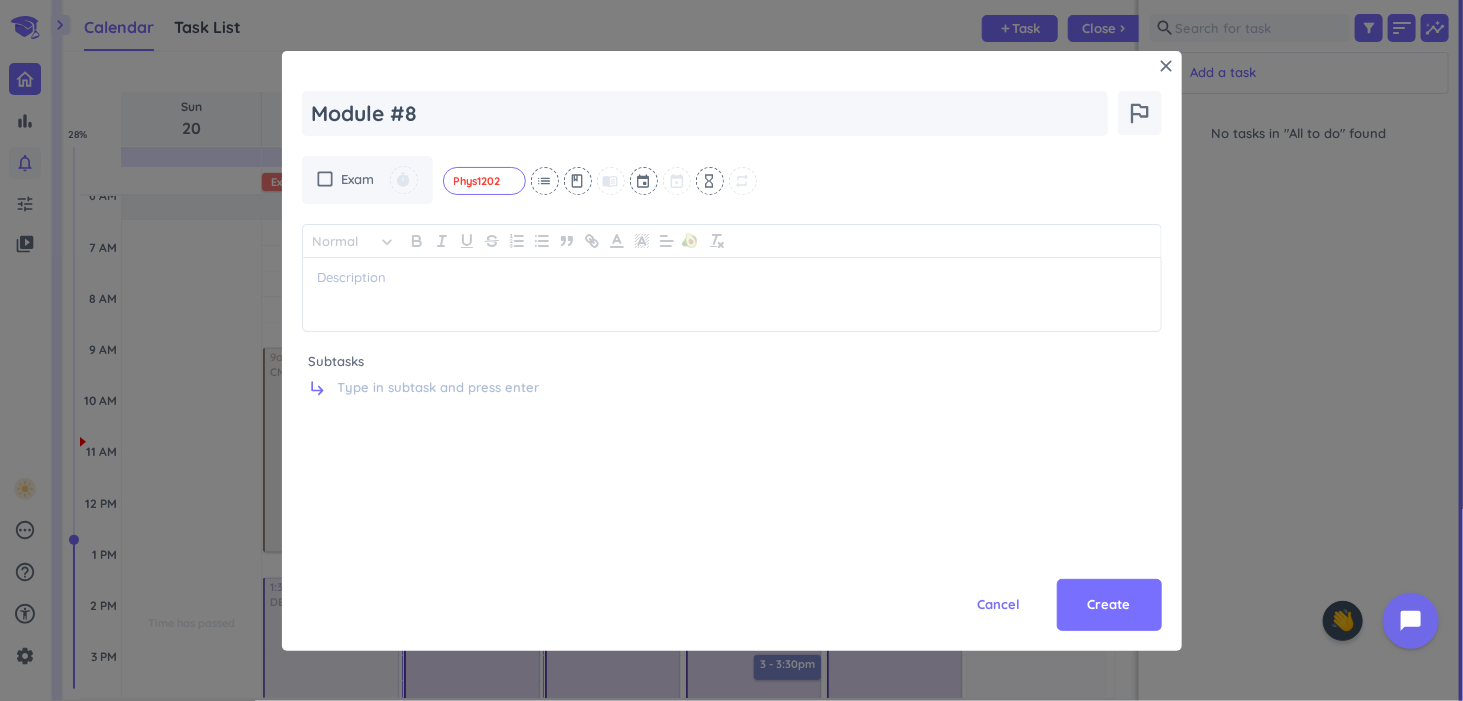 click on "check_box_outline_blank Exam timer Phys1202 cancel list class menu_book event hourglass_empty repeat Normal keyboard_arrow_down                                                                             🥑             Subtasks subdirectory_arrow_right" at bounding box center (732, 318) 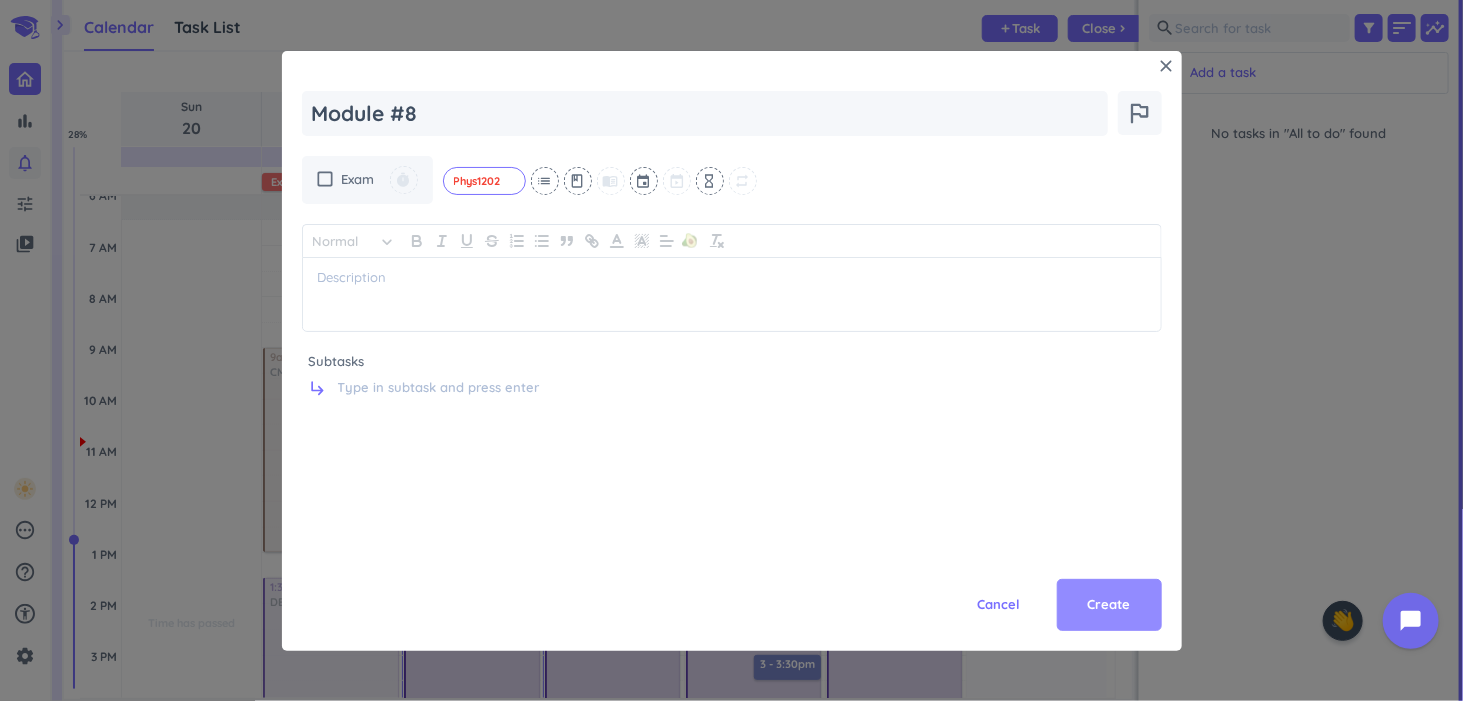 click on "Create" at bounding box center [1109, 605] 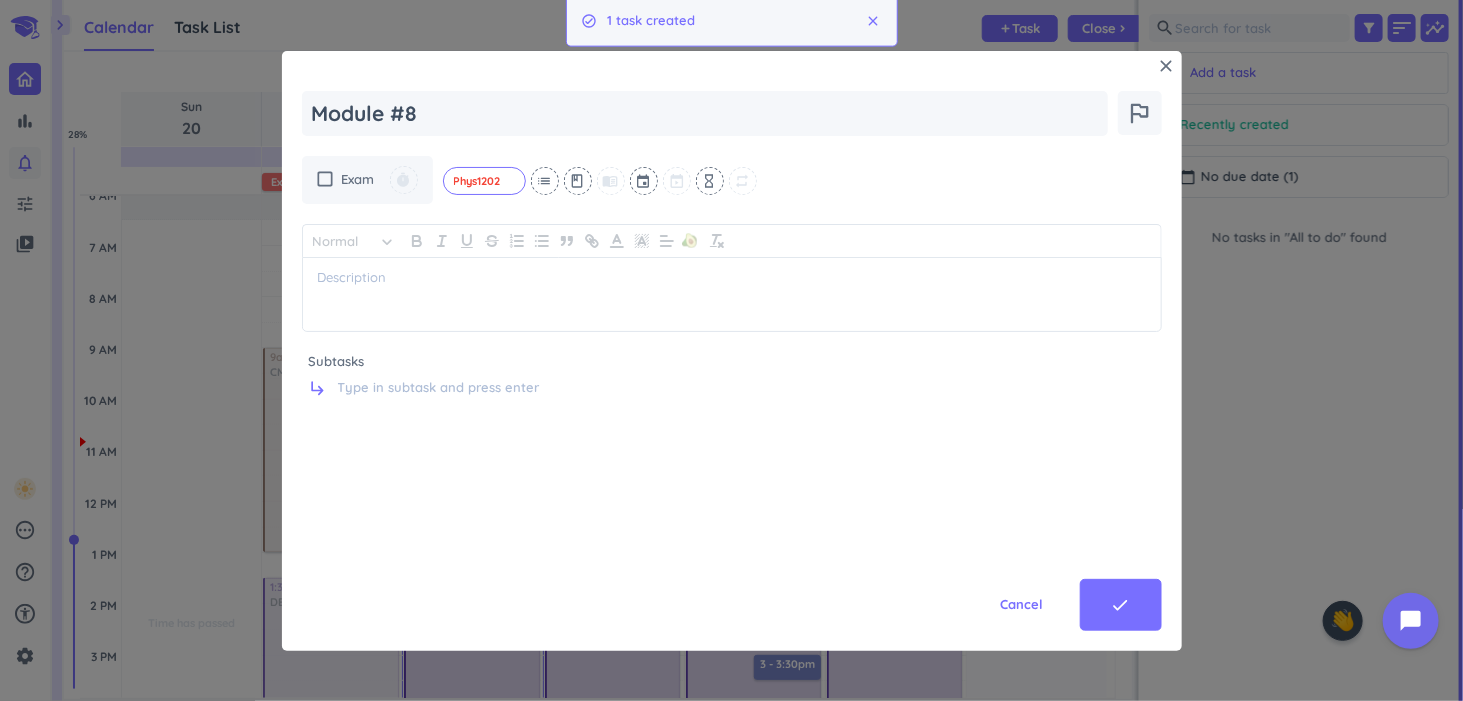 scroll, scrollTop: 8, scrollLeft: 9, axis: both 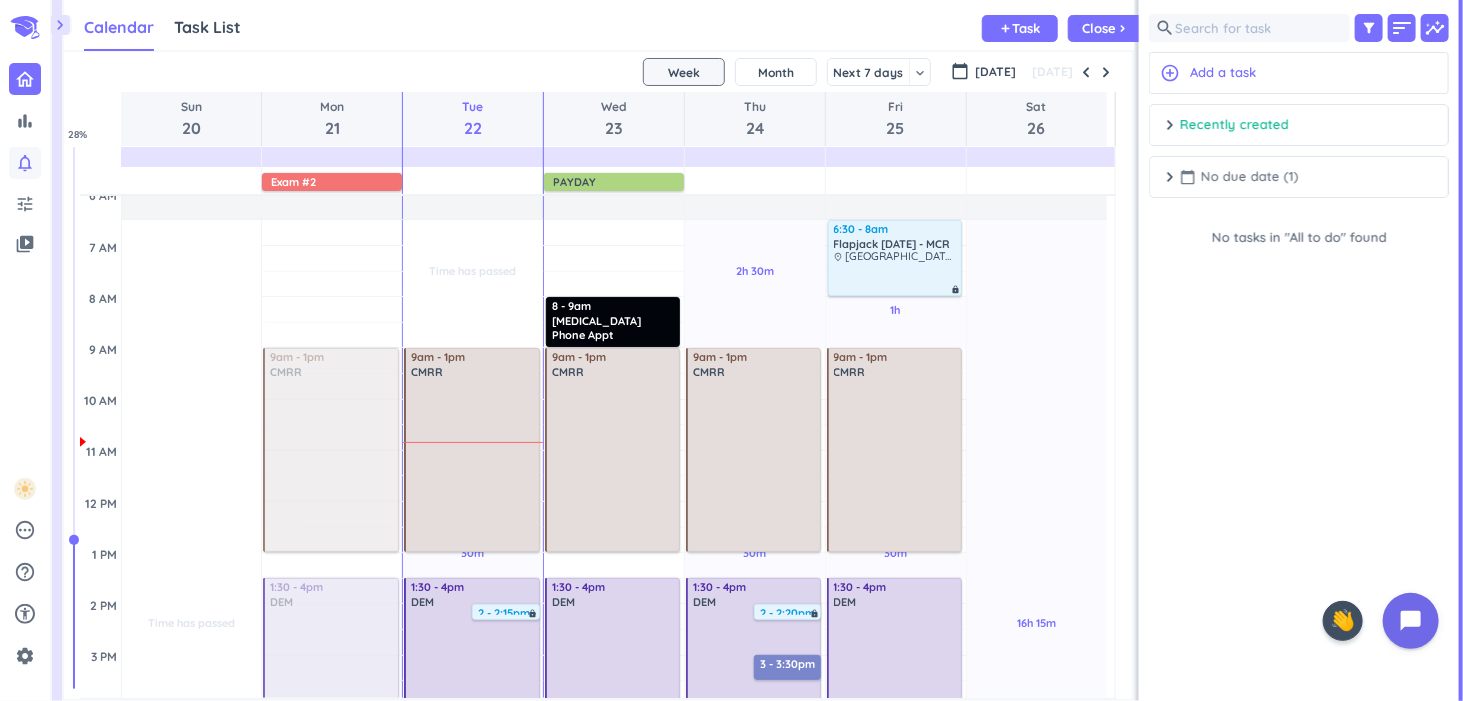 click on "calendar_today No due date (1)" at bounding box center [1239, 177] 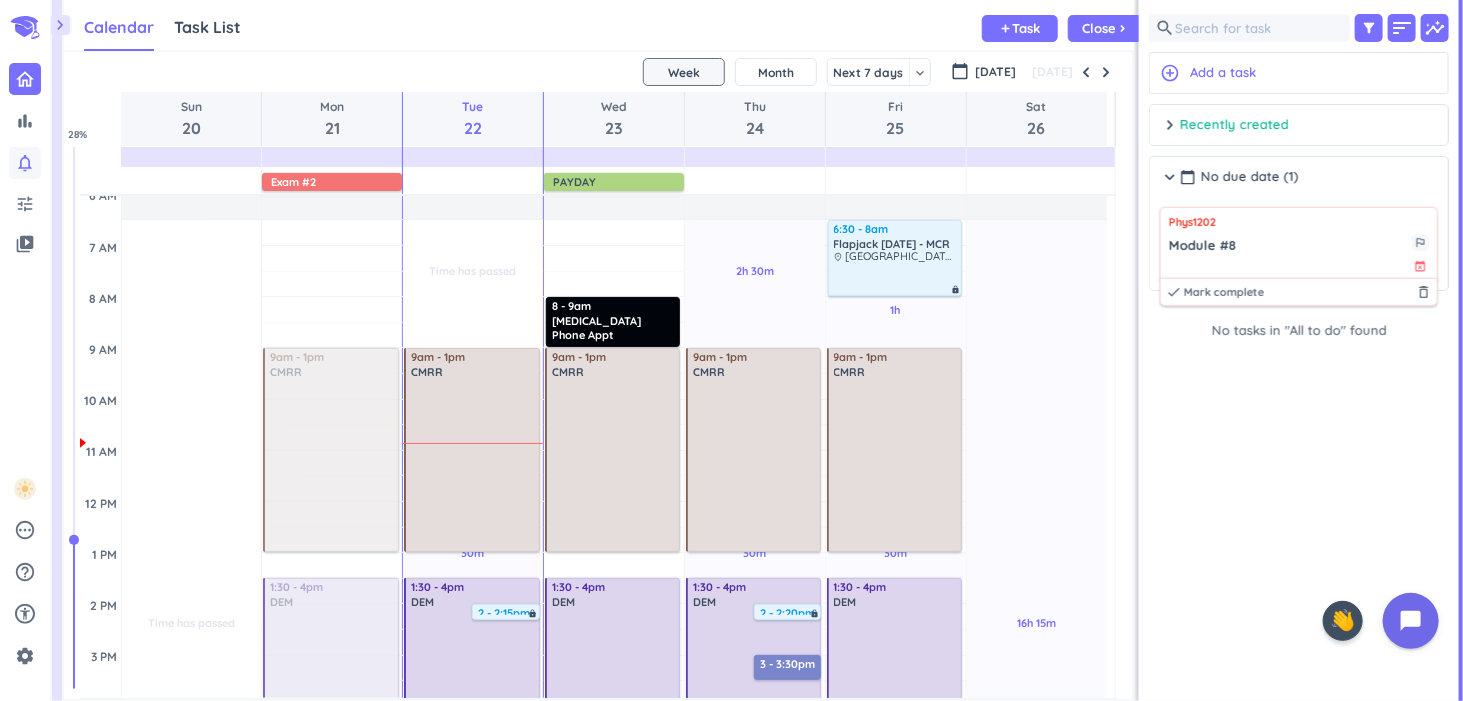 click on "Module #8" at bounding box center (1290, 246) 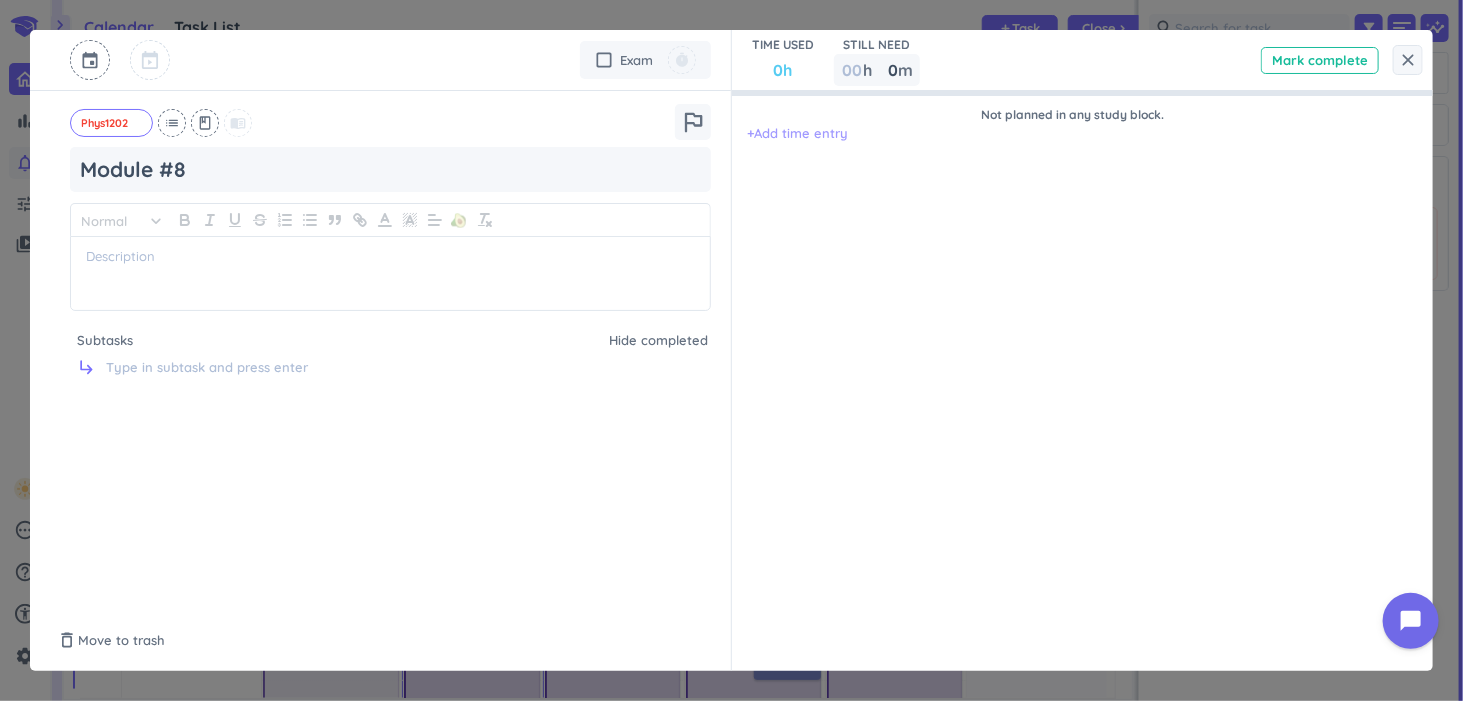 click on "+  Add time entry" at bounding box center (797, 134) 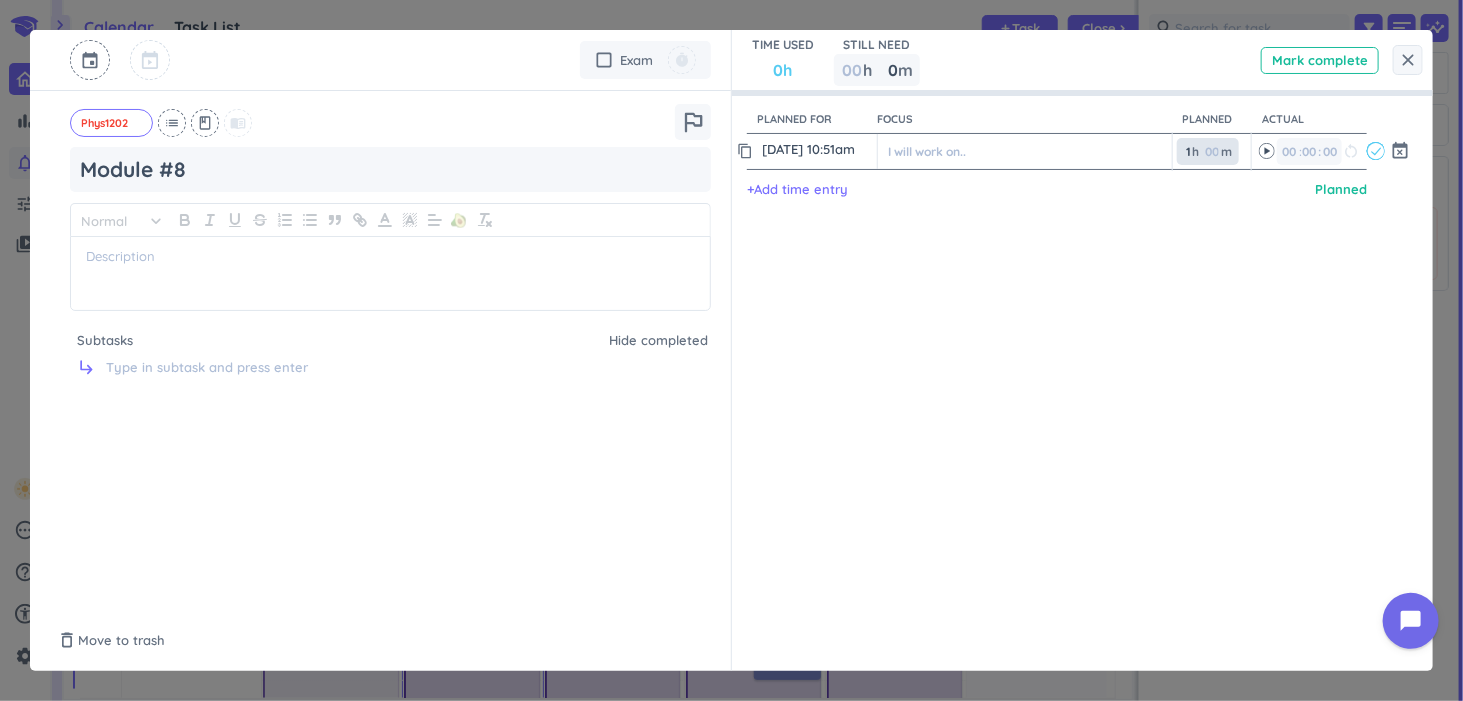 click on "1" at bounding box center [1187, 151] 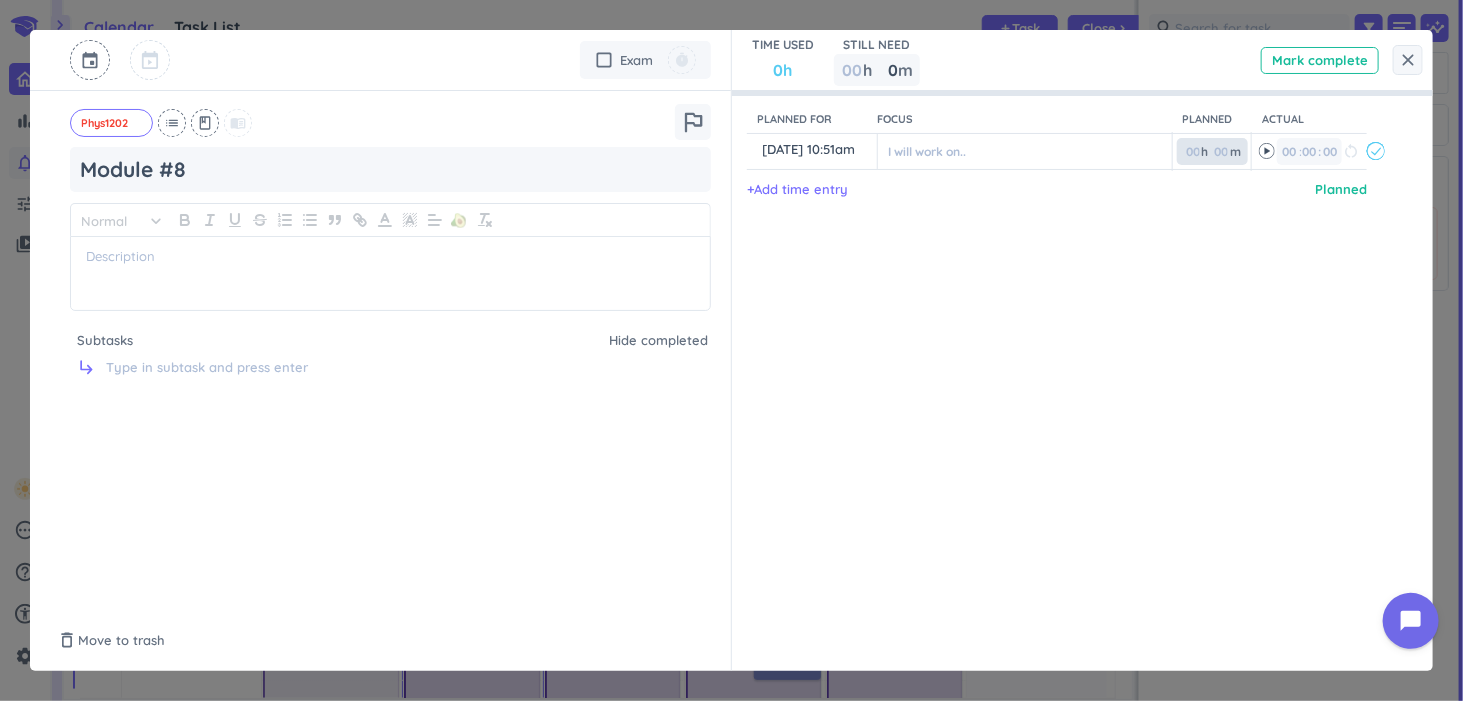 type 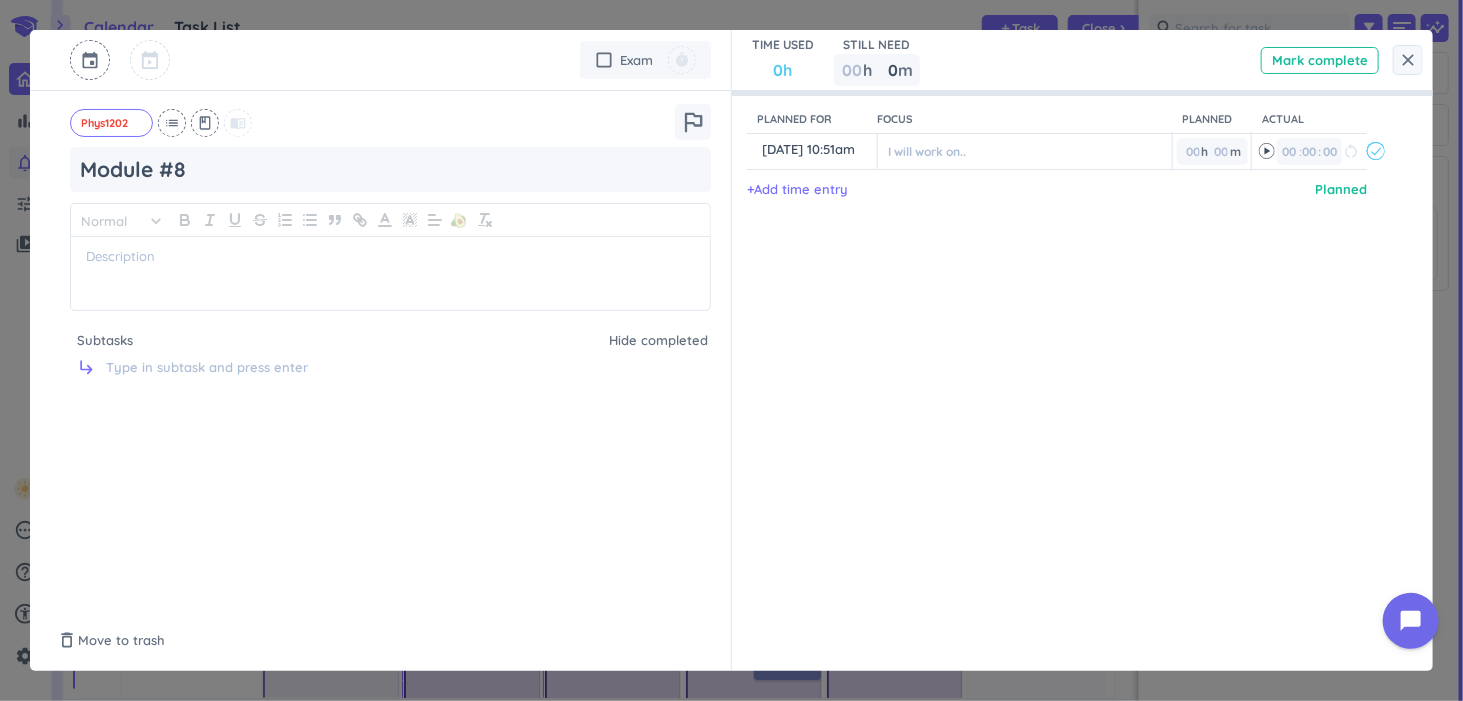 click on "Planned for Focus Planned Actual content_copy [DATE] 10:51am ️ I will work on.. 00 h 00 m 00 00 : 00 restart_alt event_busy +  Add time entry Planned" at bounding box center [1072, 351] 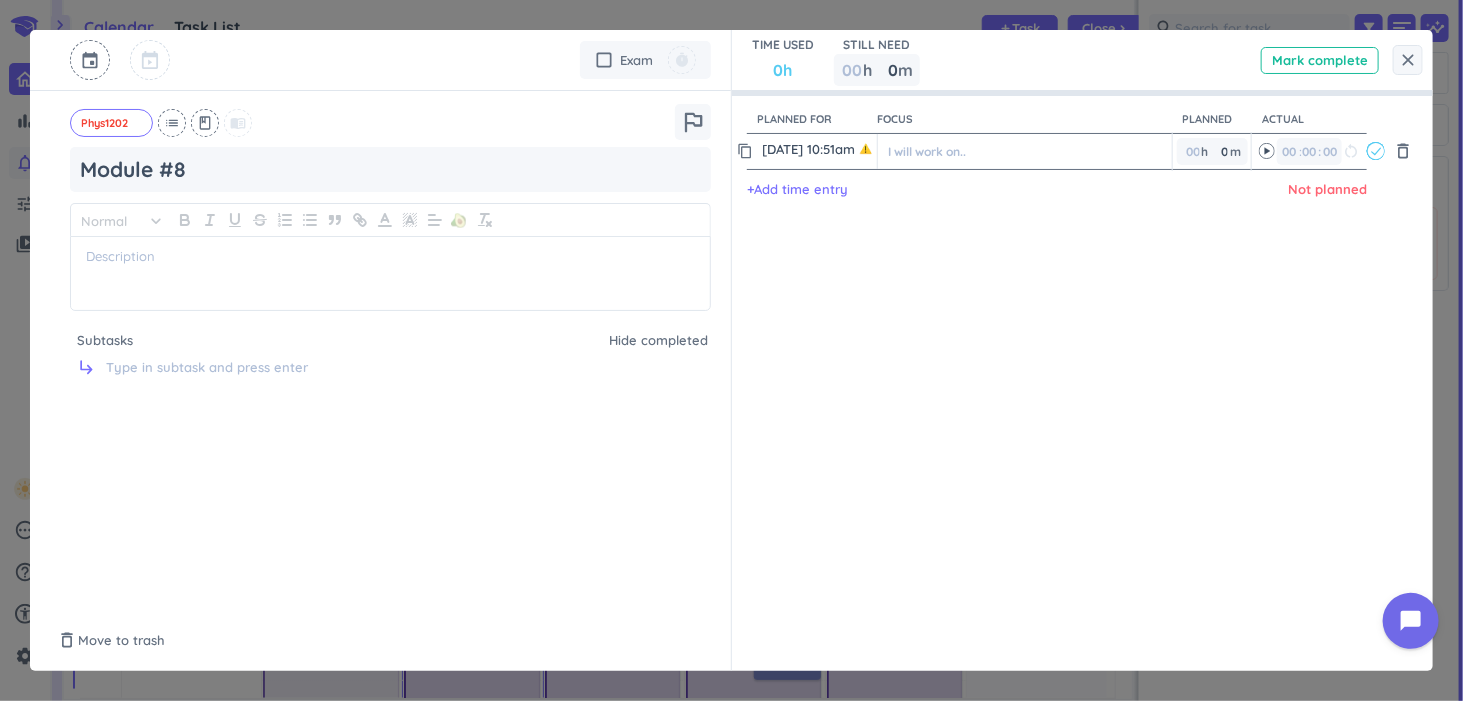 click 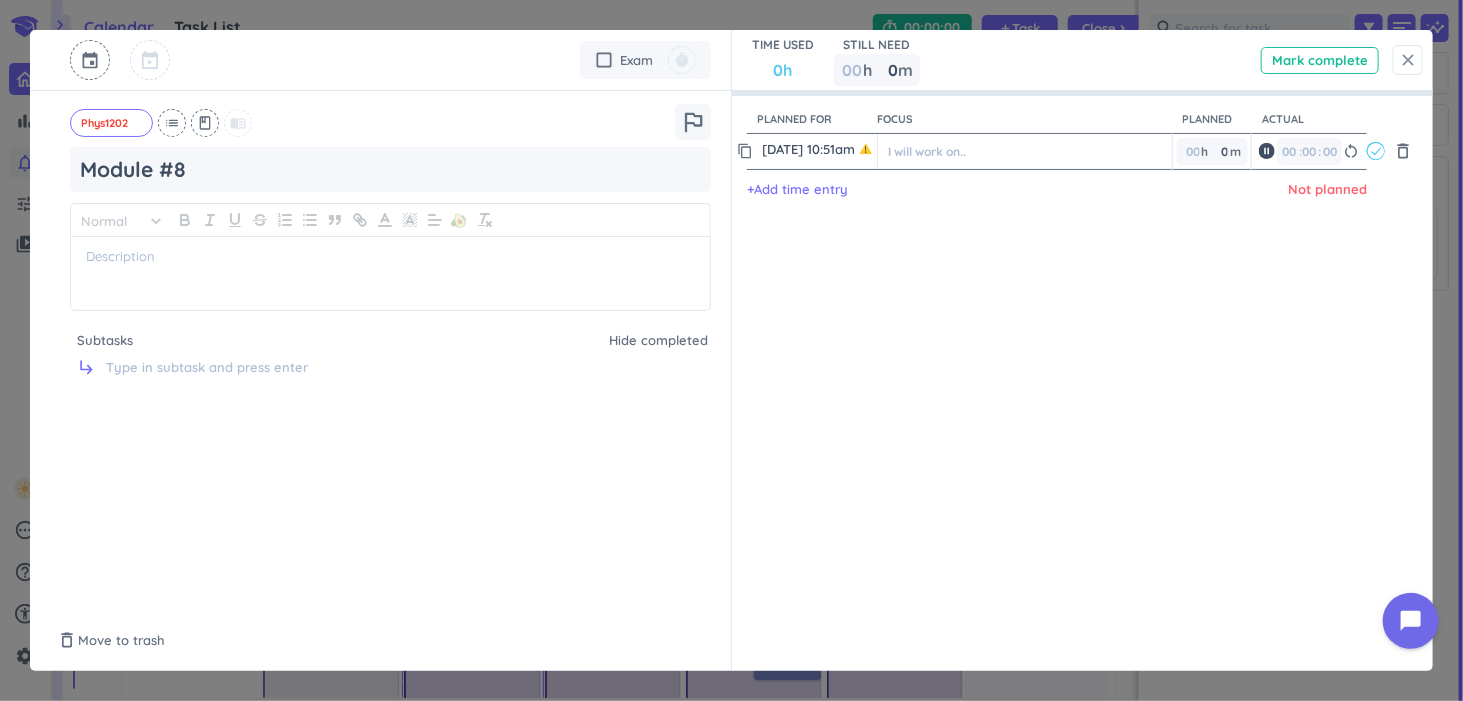 click on "close" at bounding box center [1408, 60] 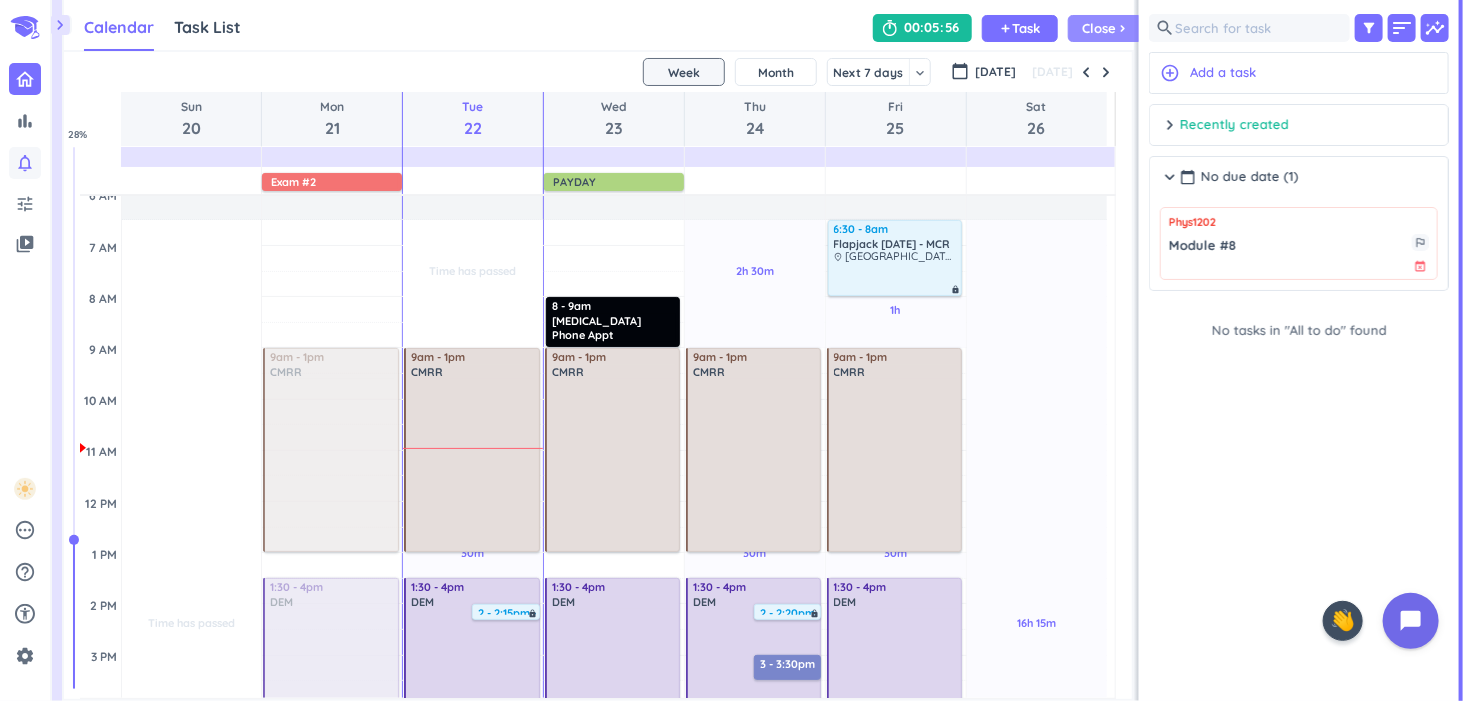 click on "Close" at bounding box center [1100, 28] 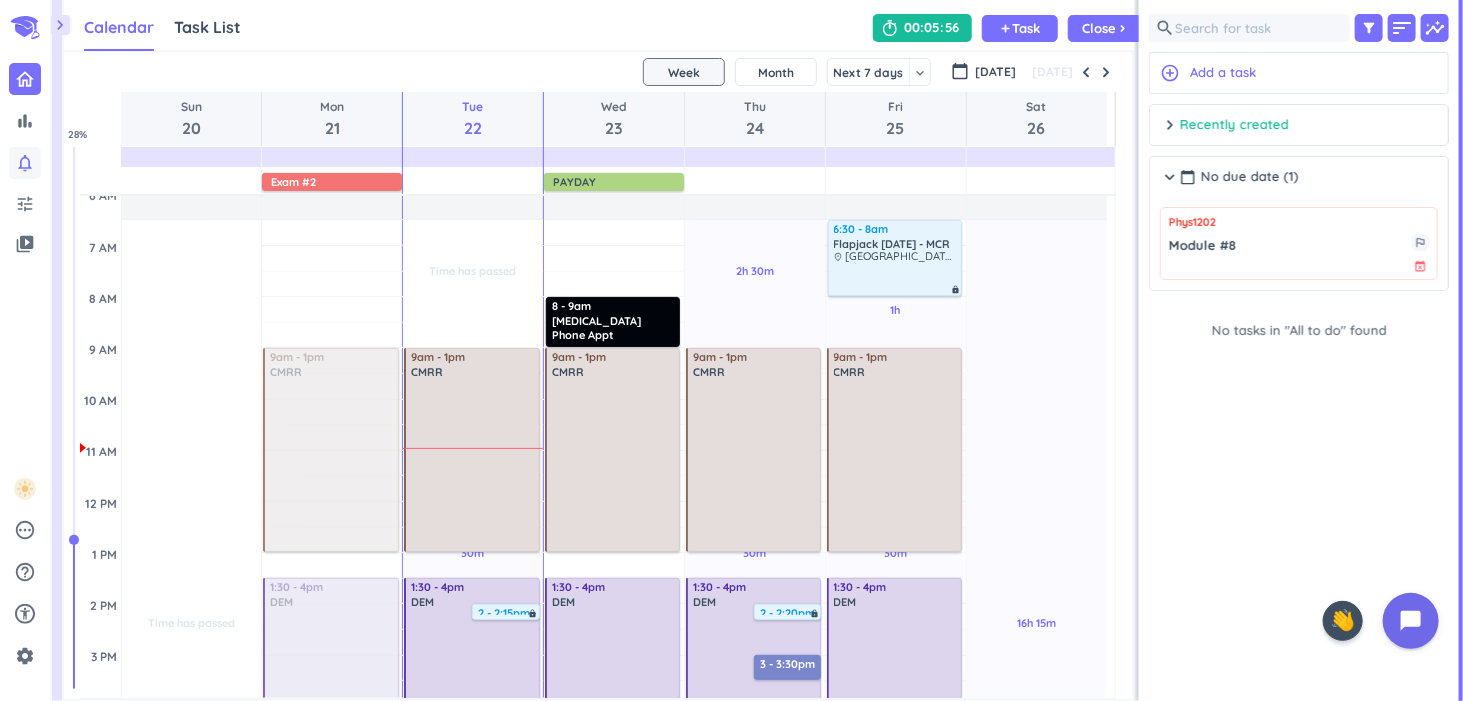 scroll, scrollTop: 0, scrollLeft: 0, axis: both 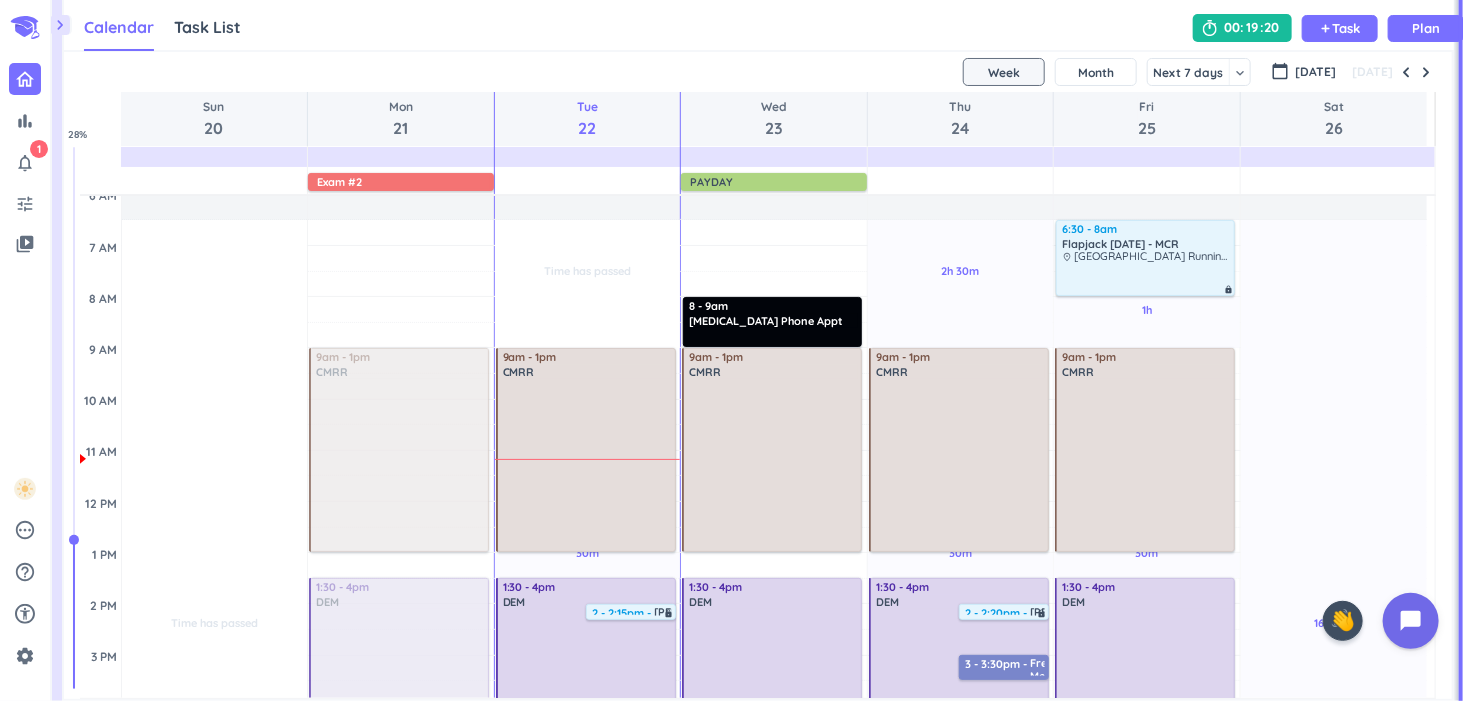 click on "00 19 20" at bounding box center (1242, 28) 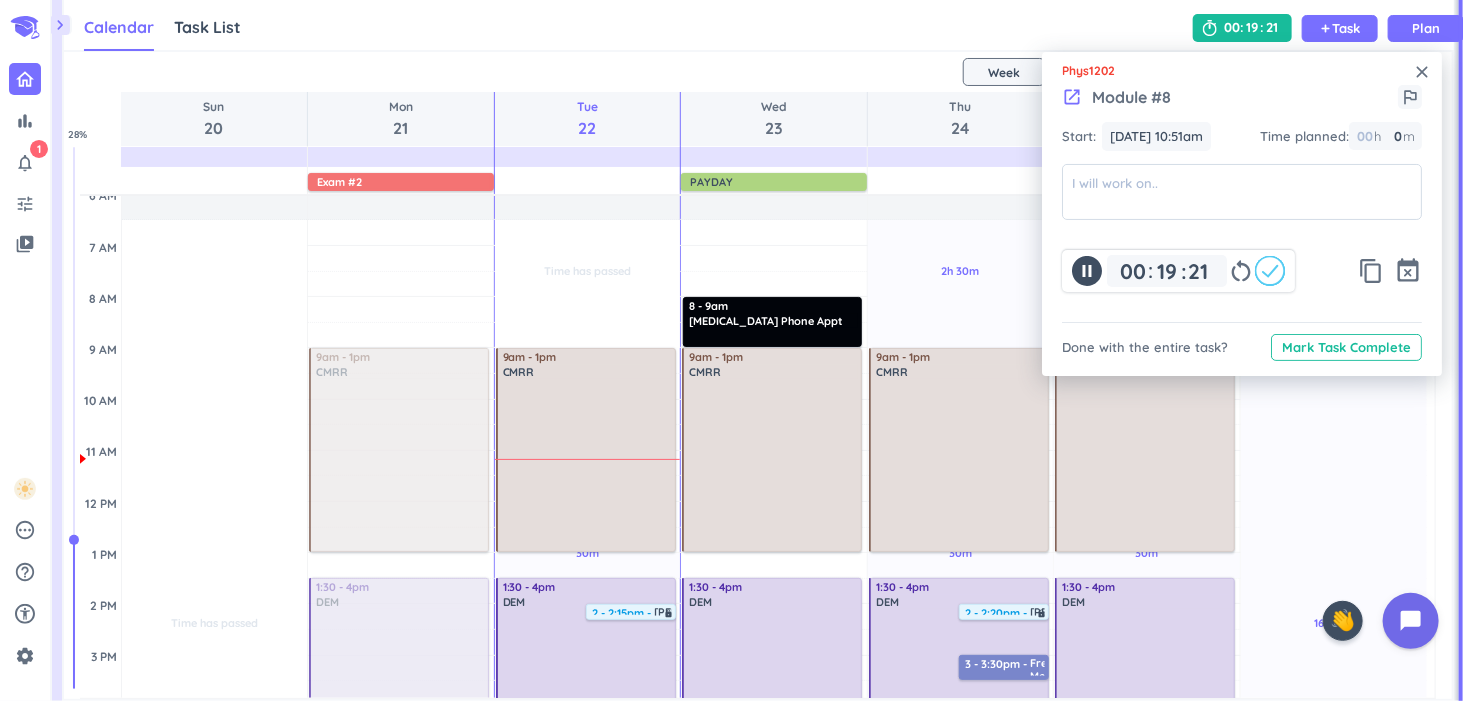 click 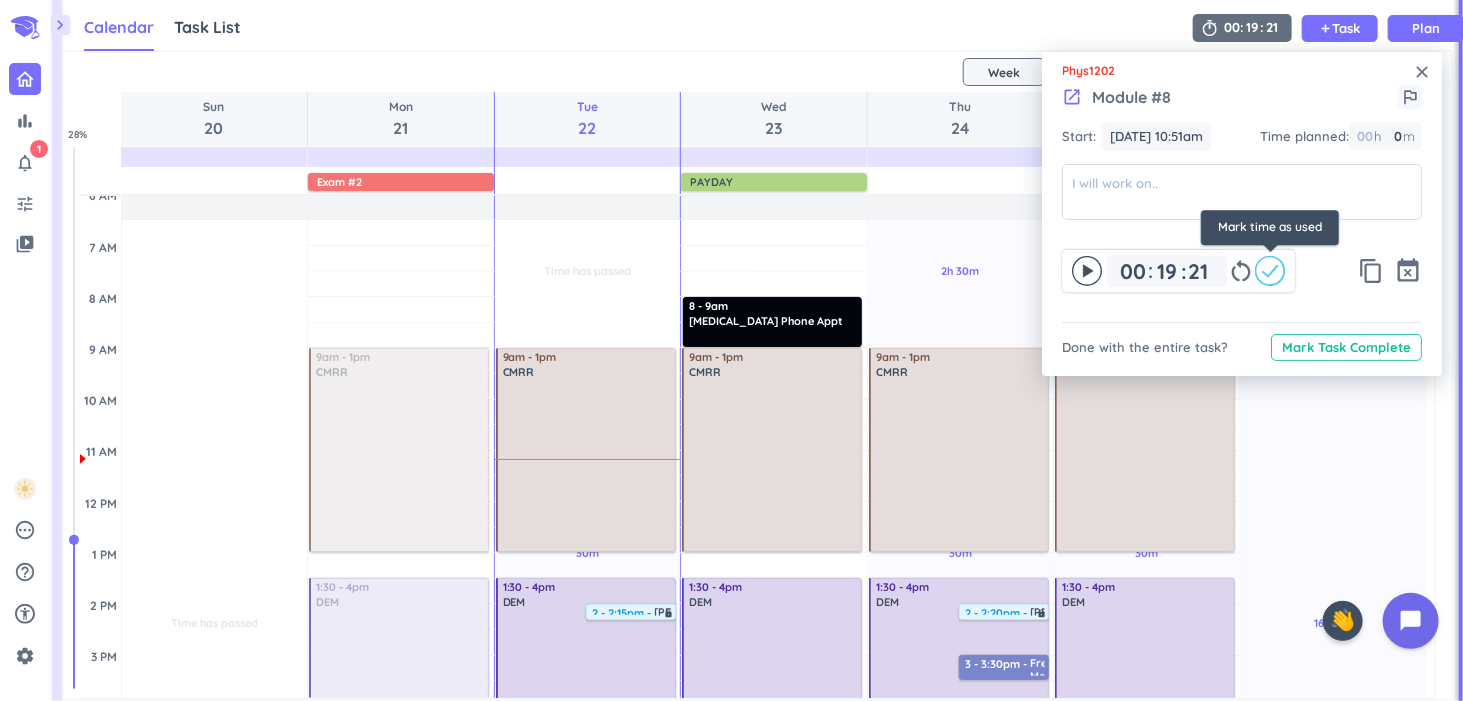 click 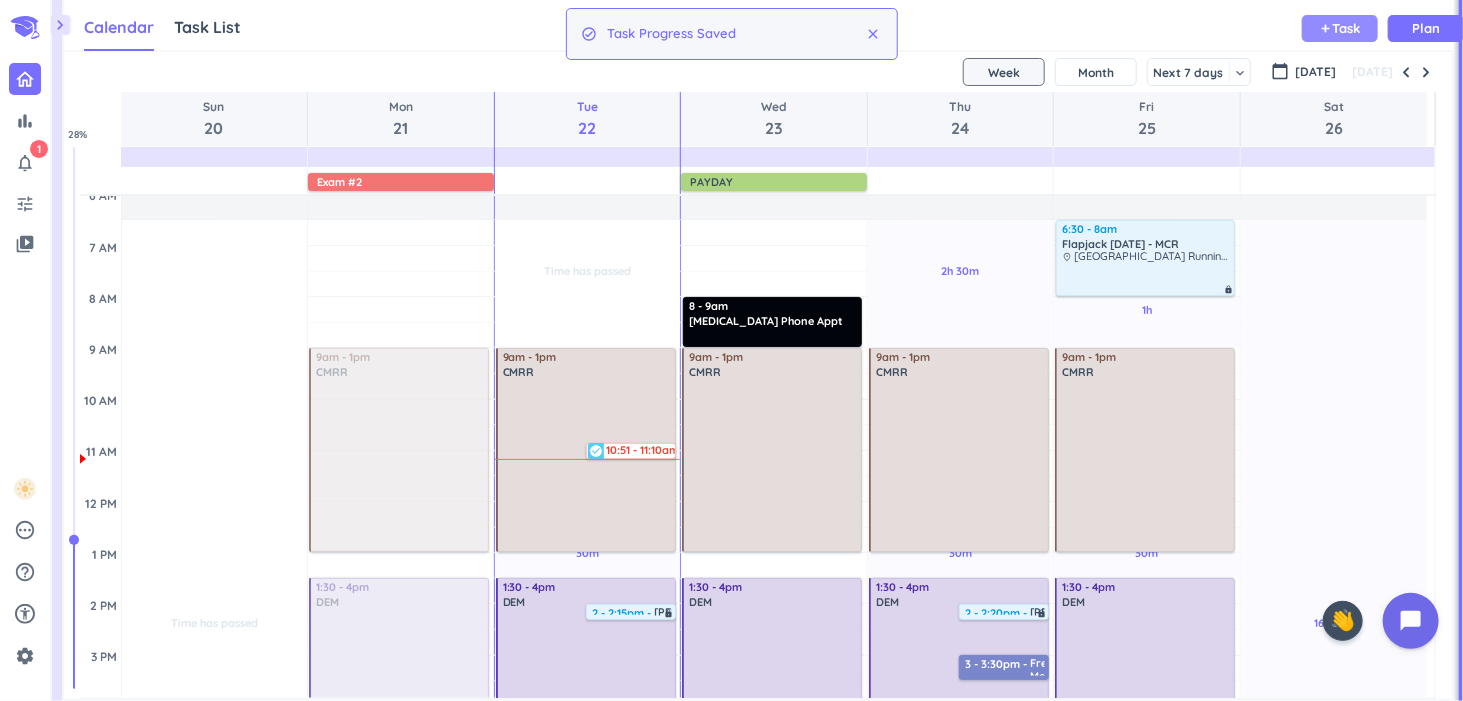 click on "add Task" at bounding box center (1340, 28) 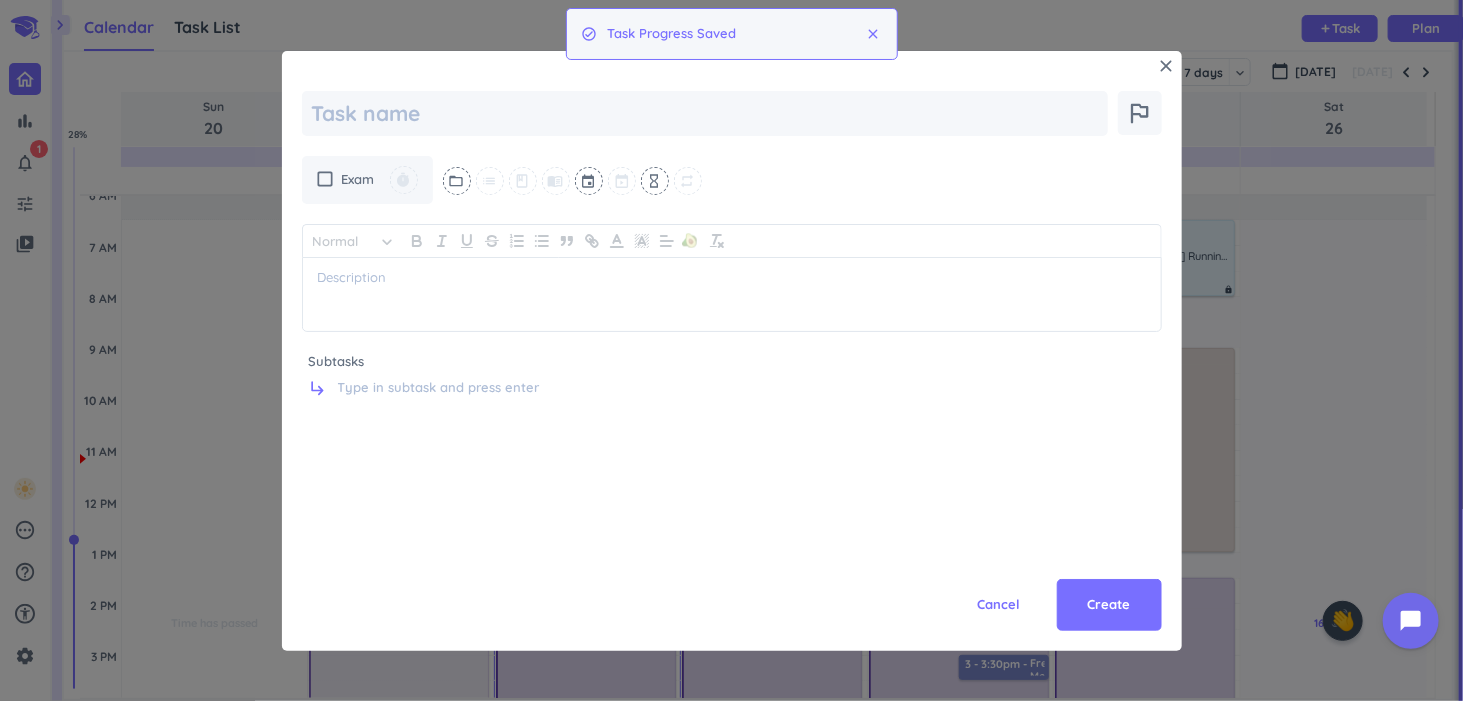 type on "x" 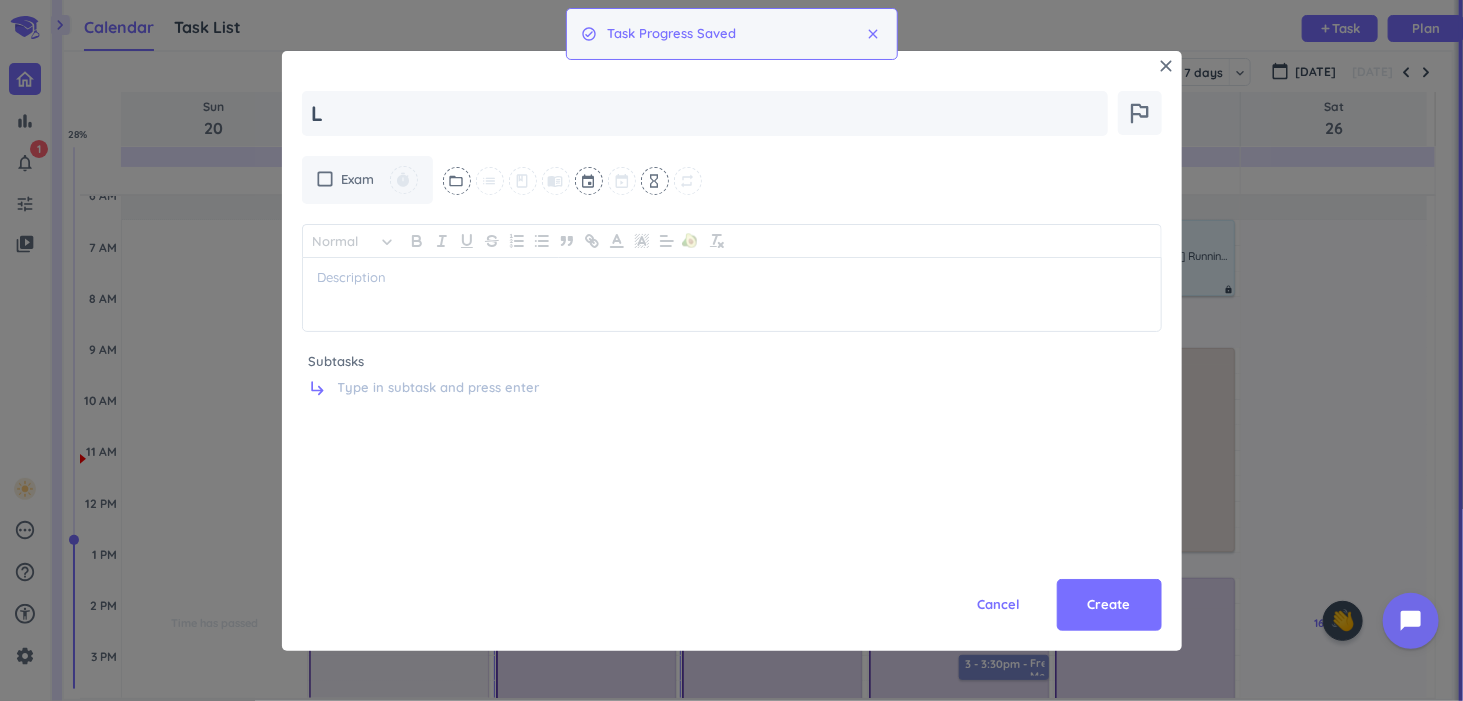 type on "x" 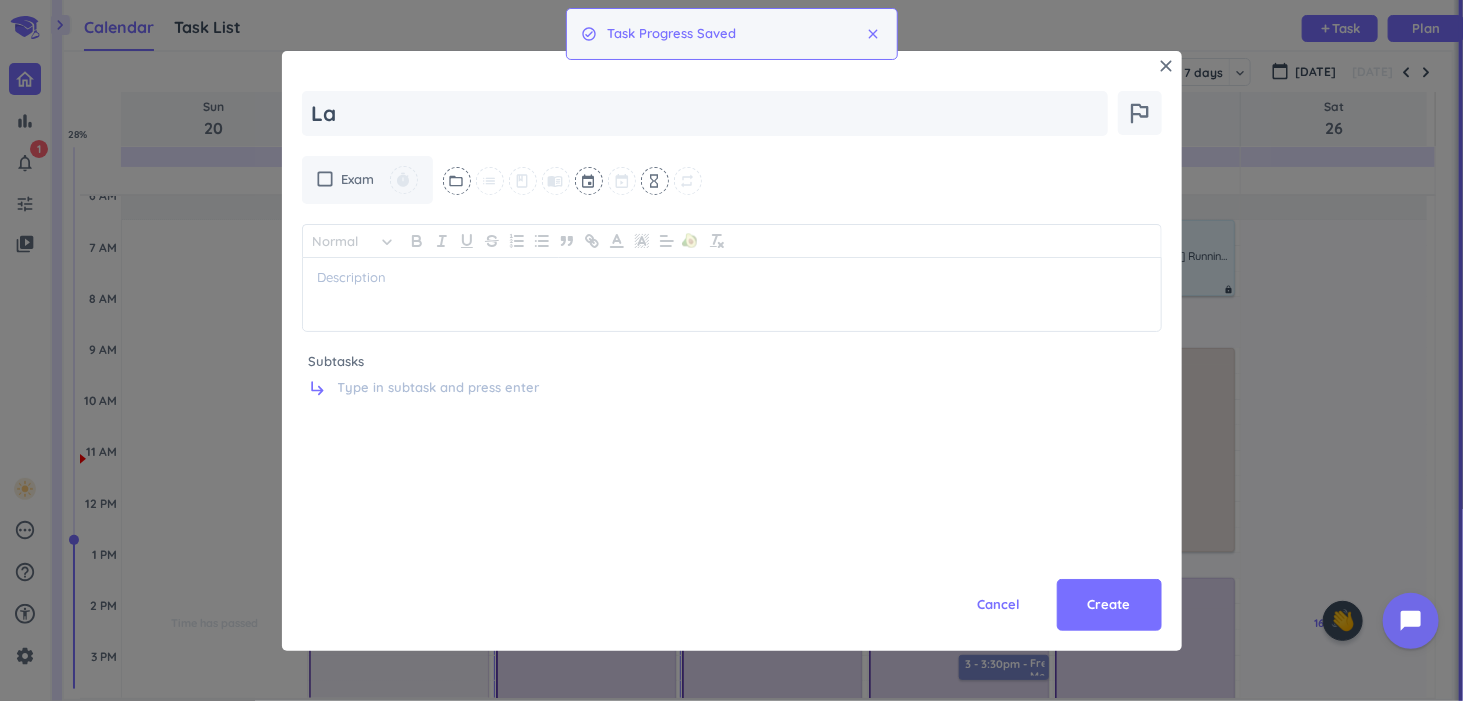 type on "x" 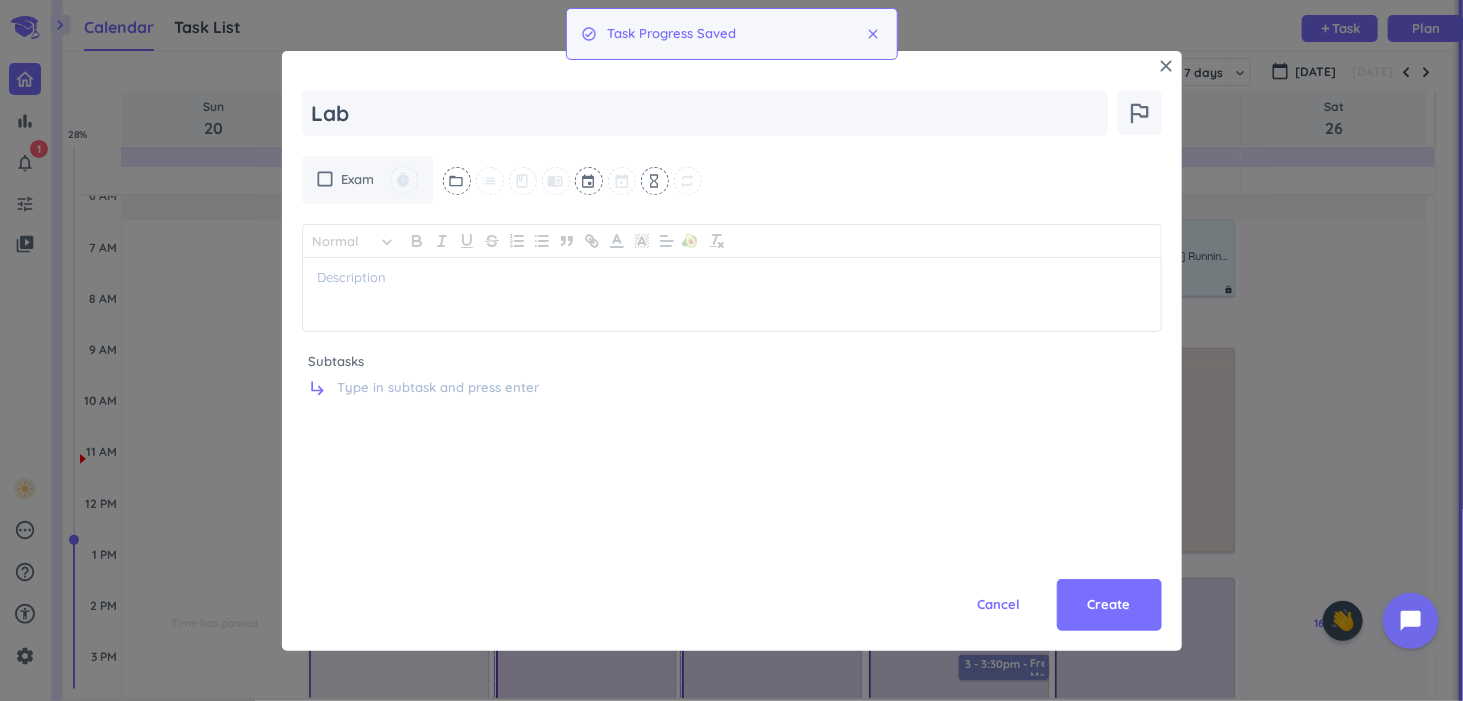 type on "x" 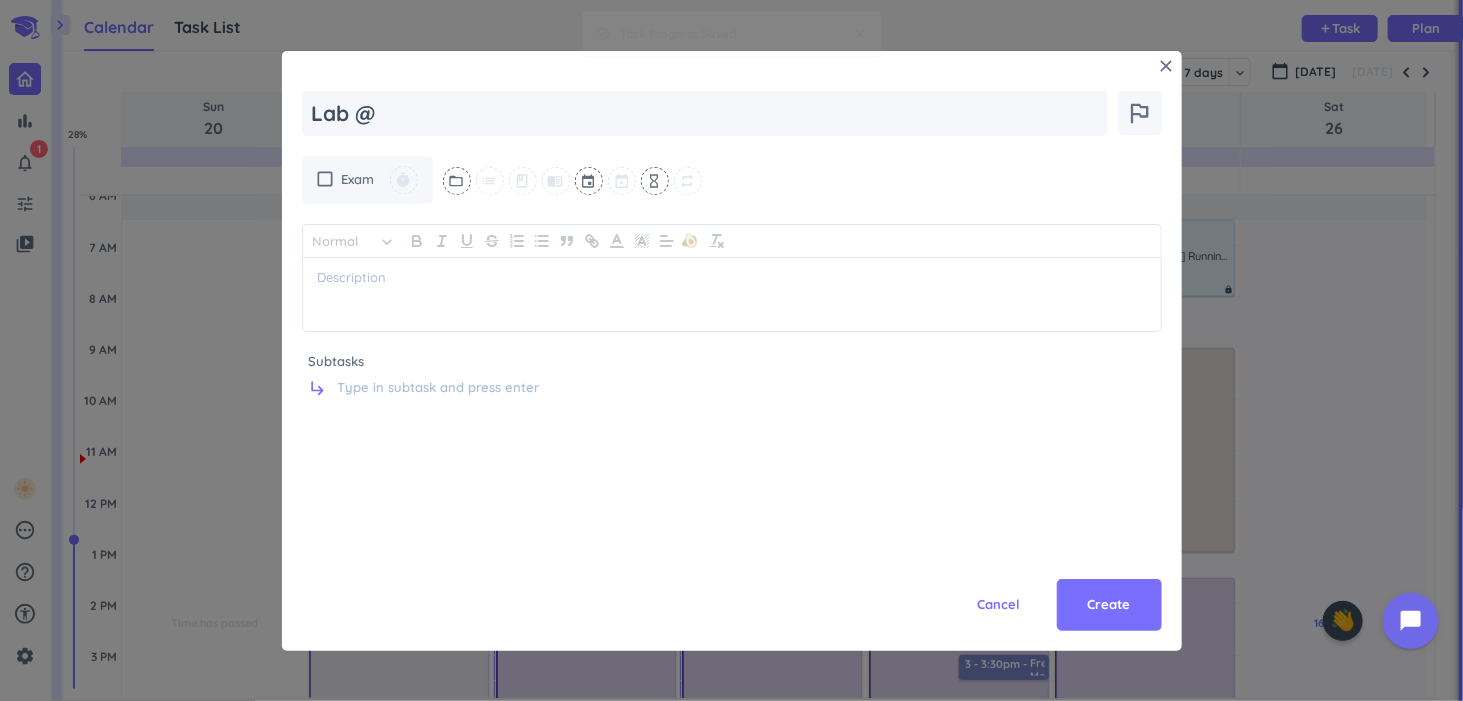 type on "x" 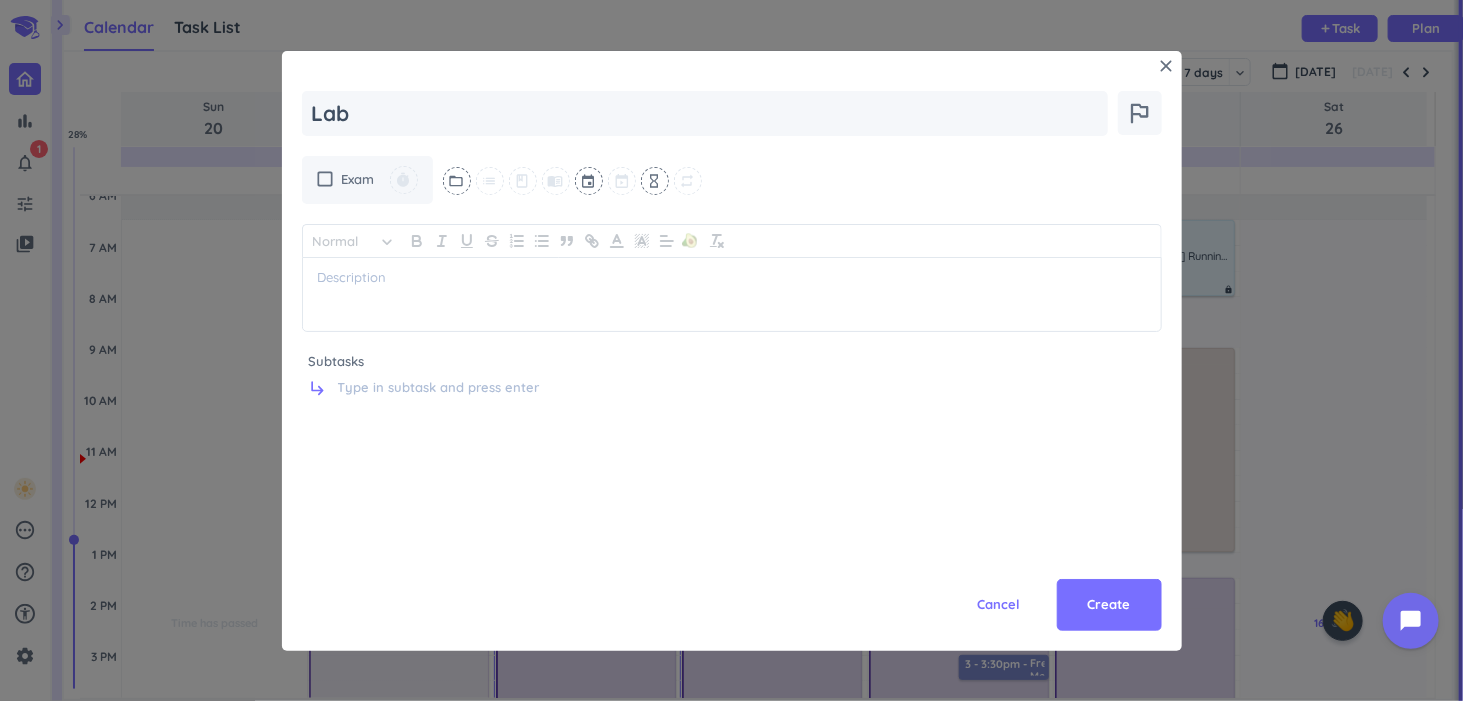 type on "x" 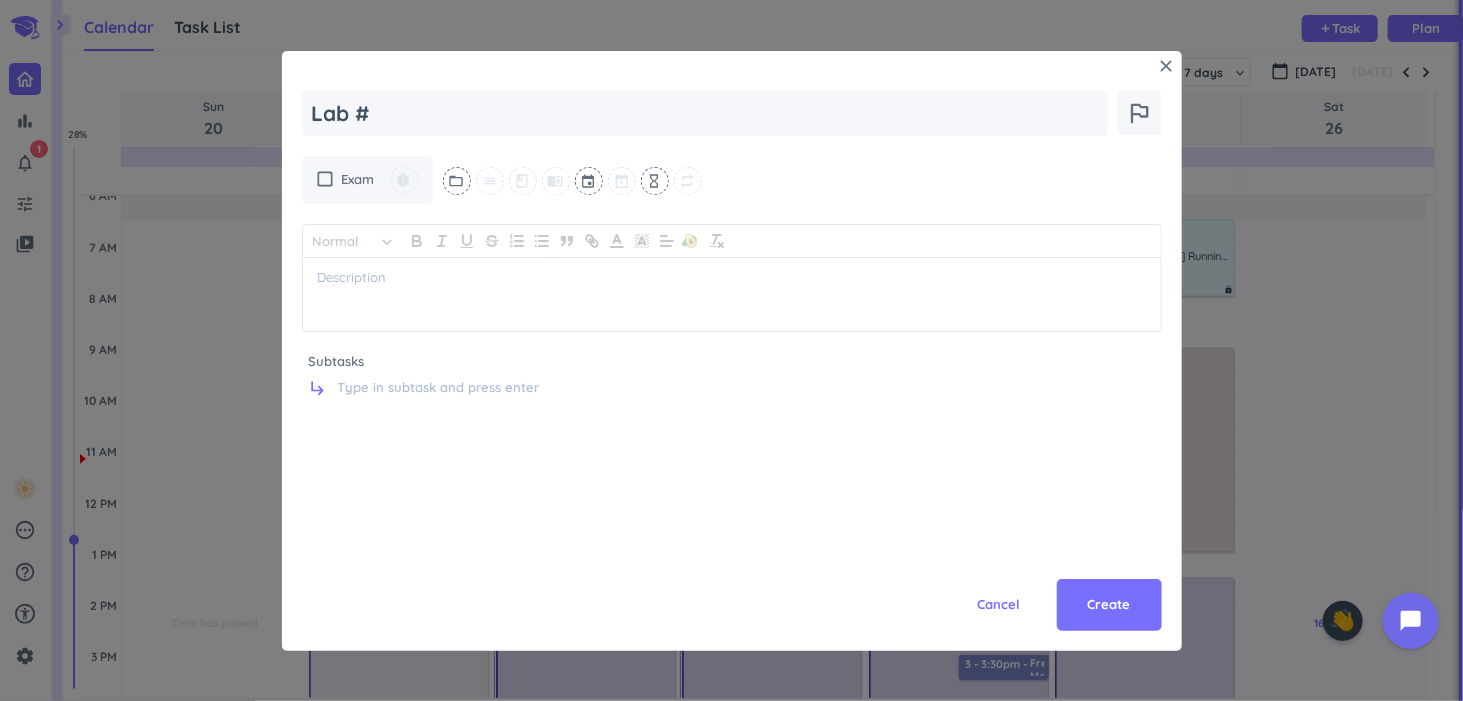 type on "x" 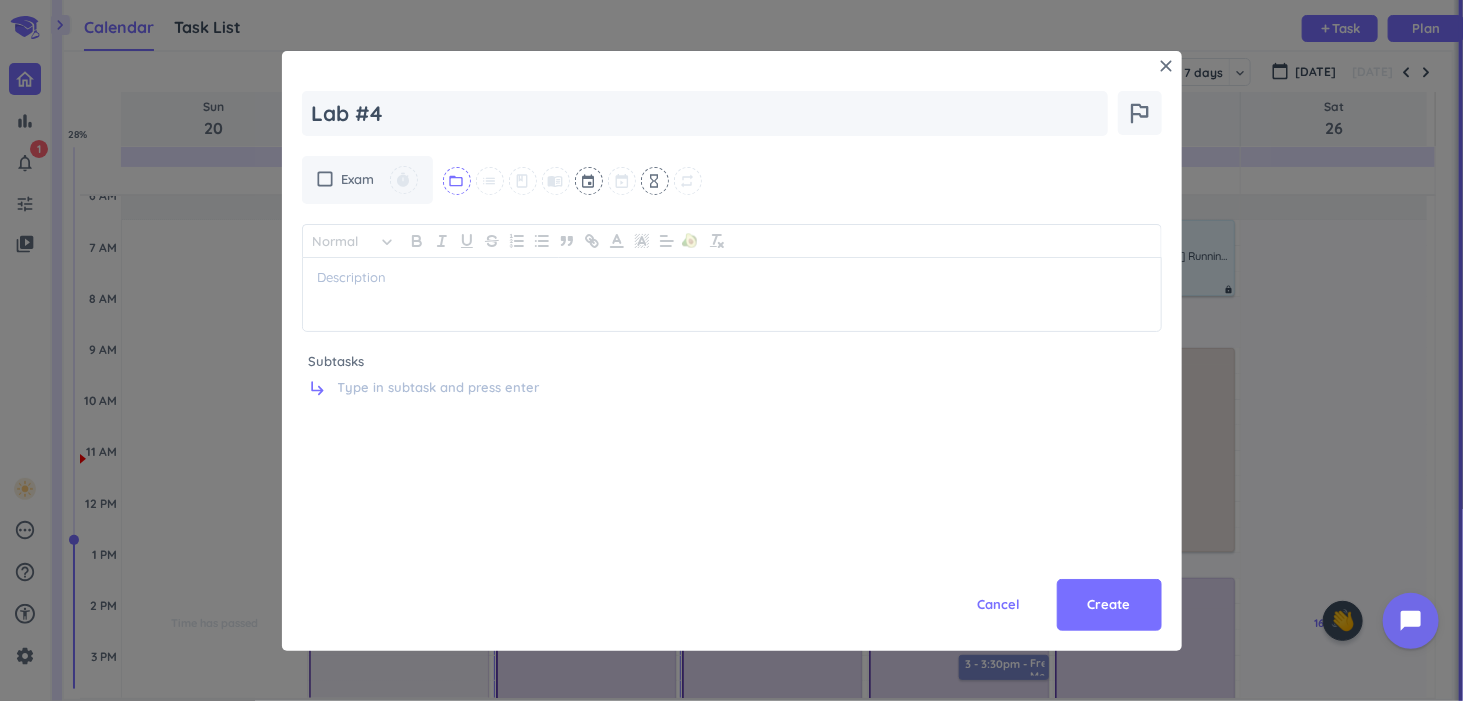 type on "Lab #4" 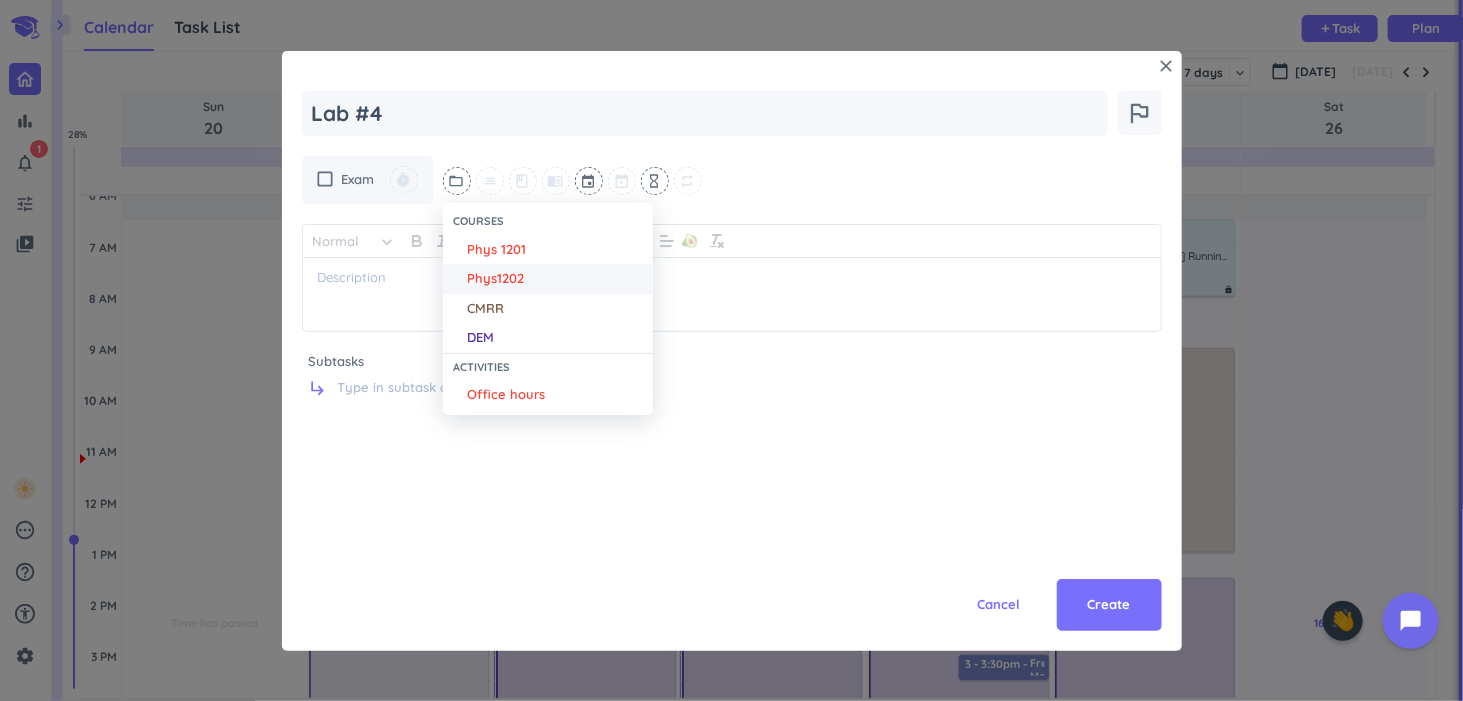 click on "Phys1202" at bounding box center [495, 279] 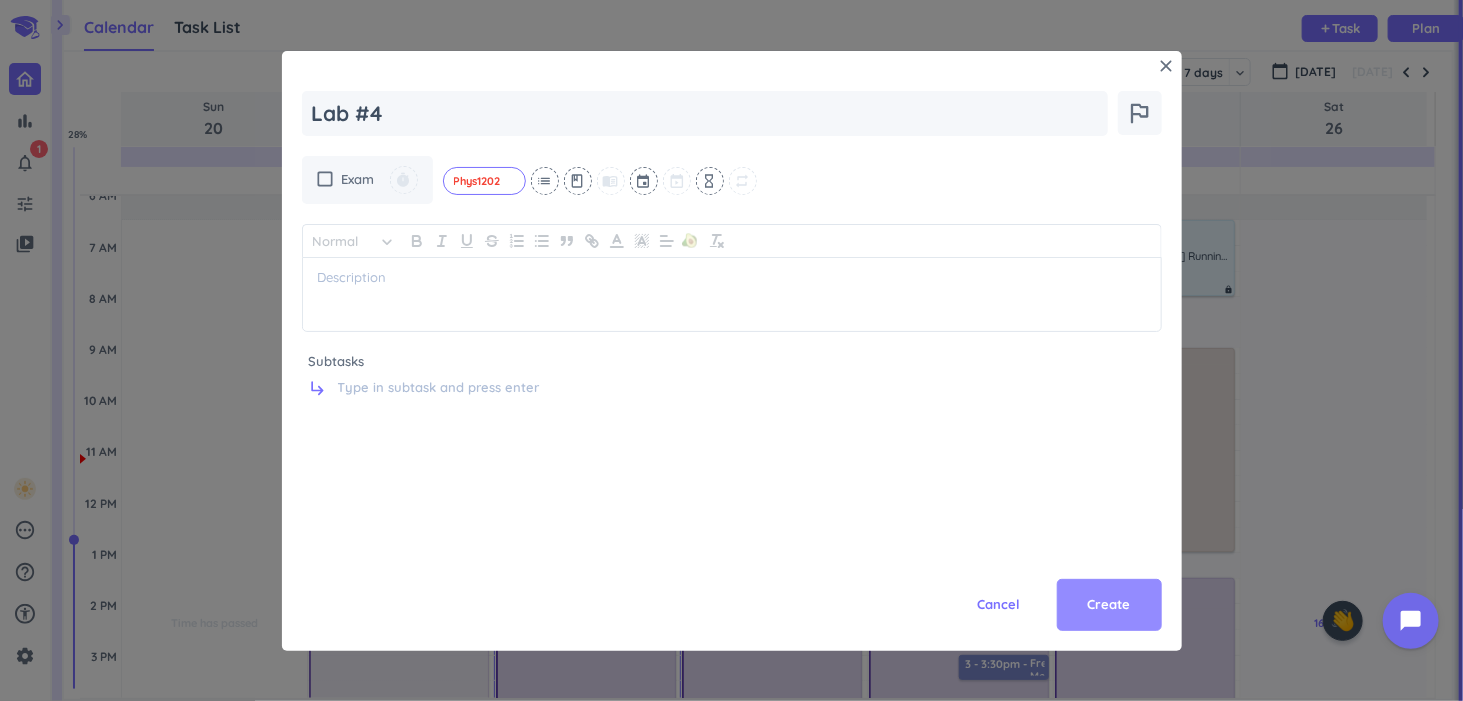 click on "Create" at bounding box center (1109, 605) 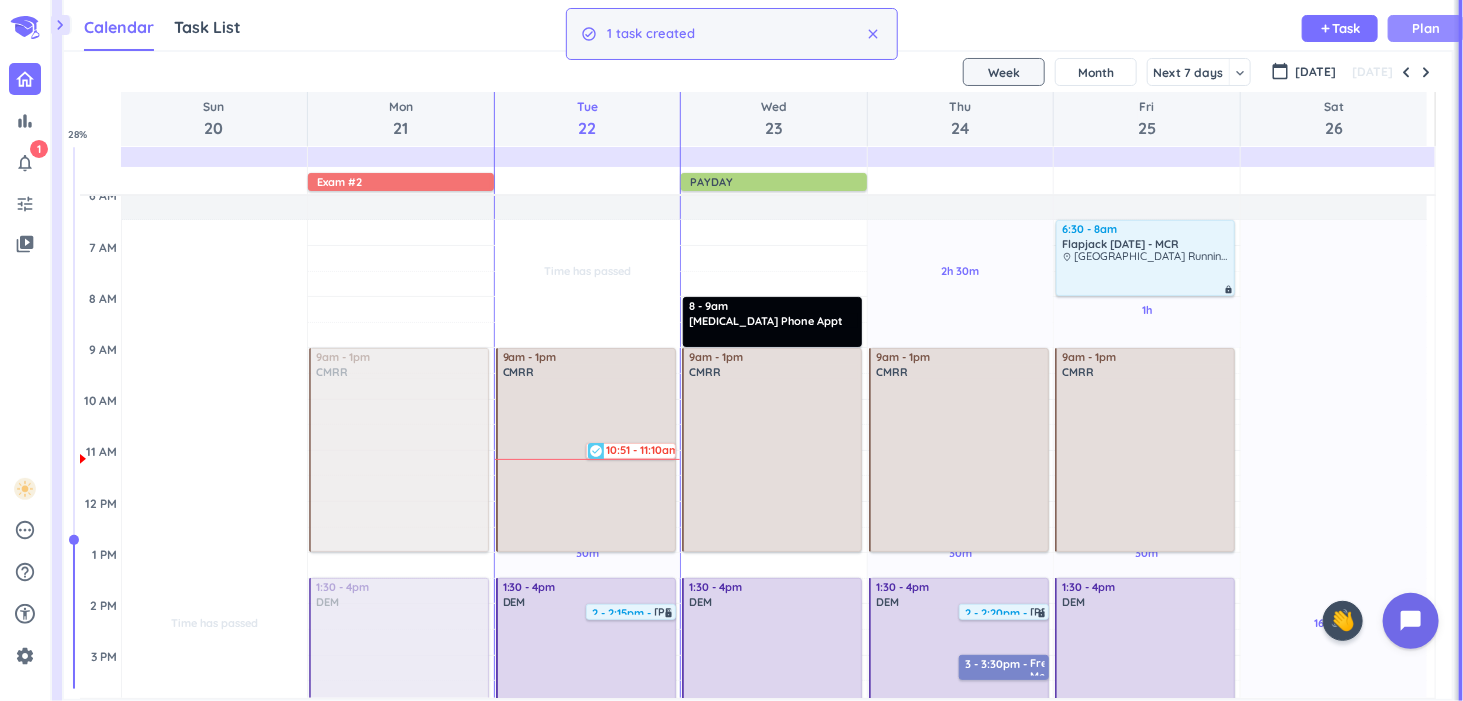 click on "Plan" at bounding box center (1426, 28) 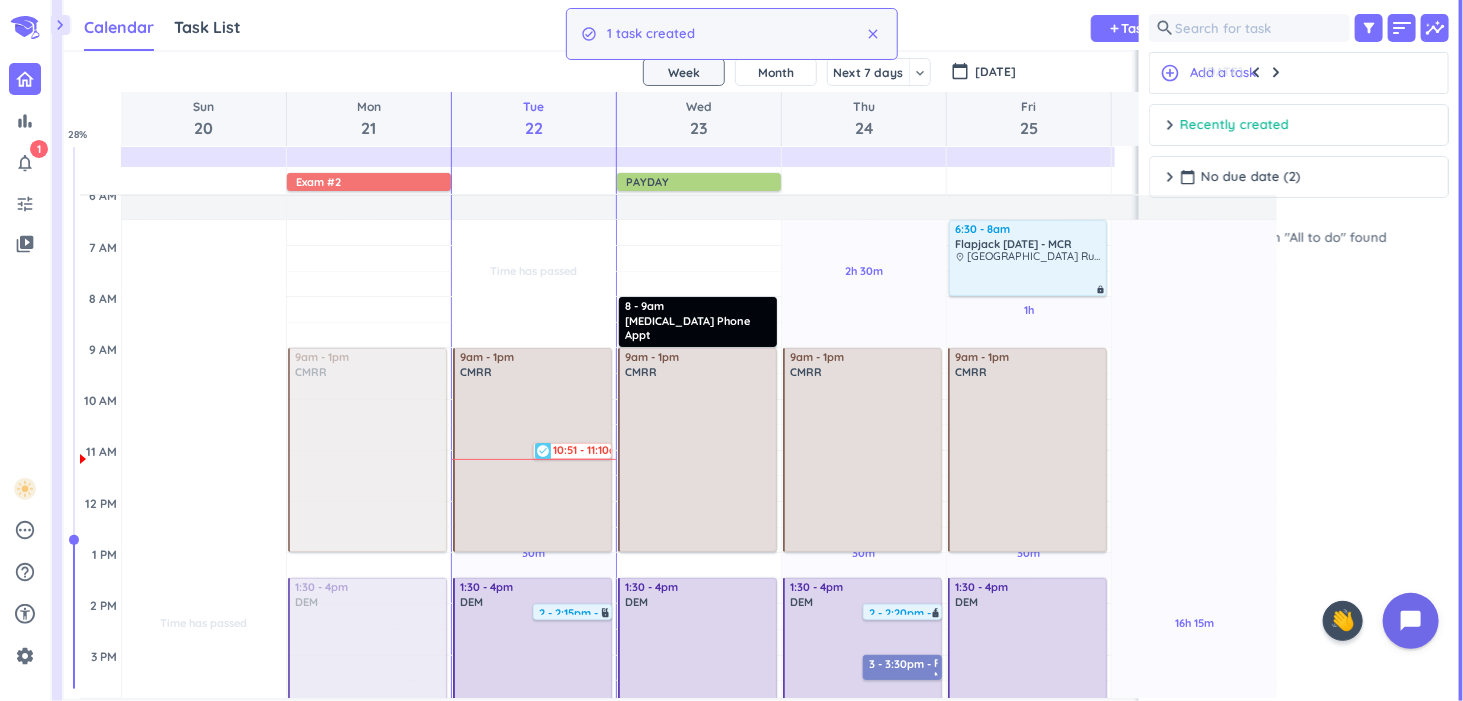scroll, scrollTop: 41, scrollLeft: 1072, axis: both 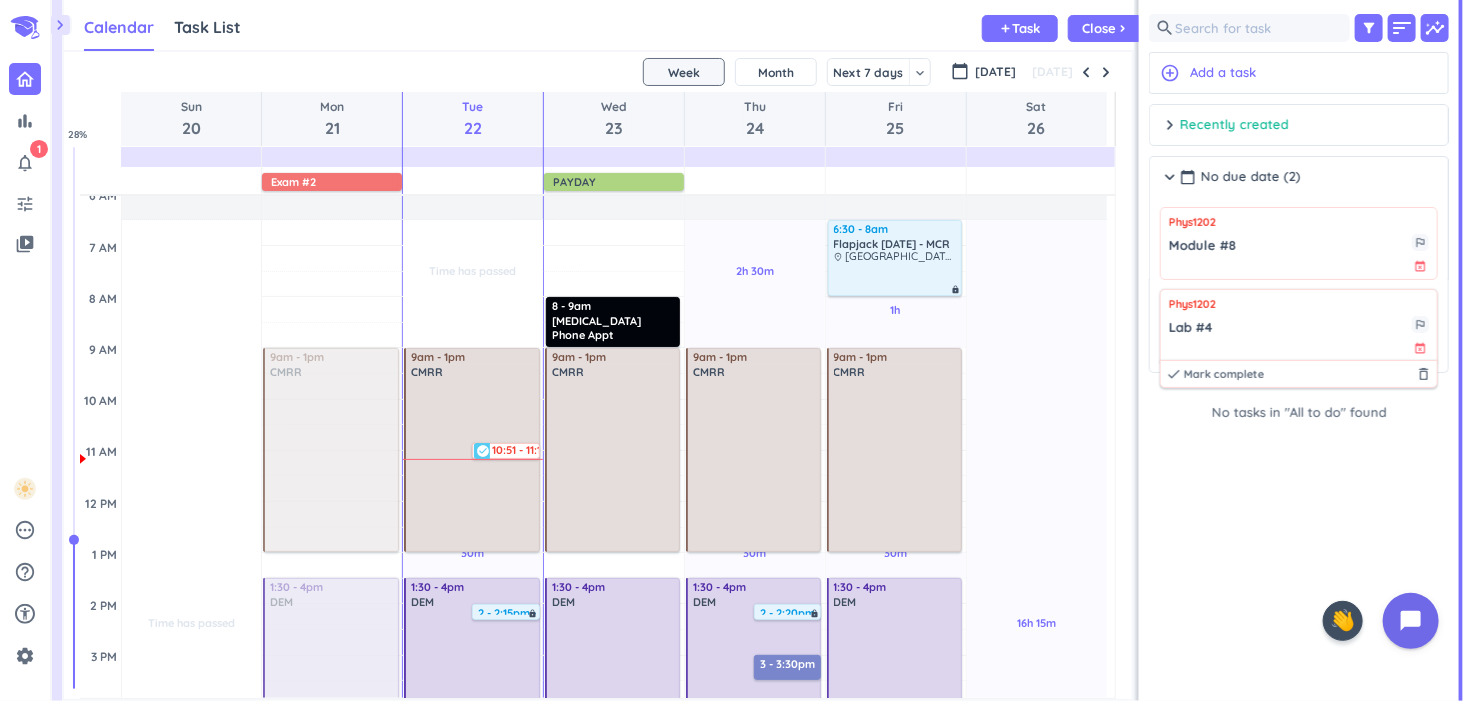 click on "done Mark complete delete_outline" at bounding box center [1299, 374] 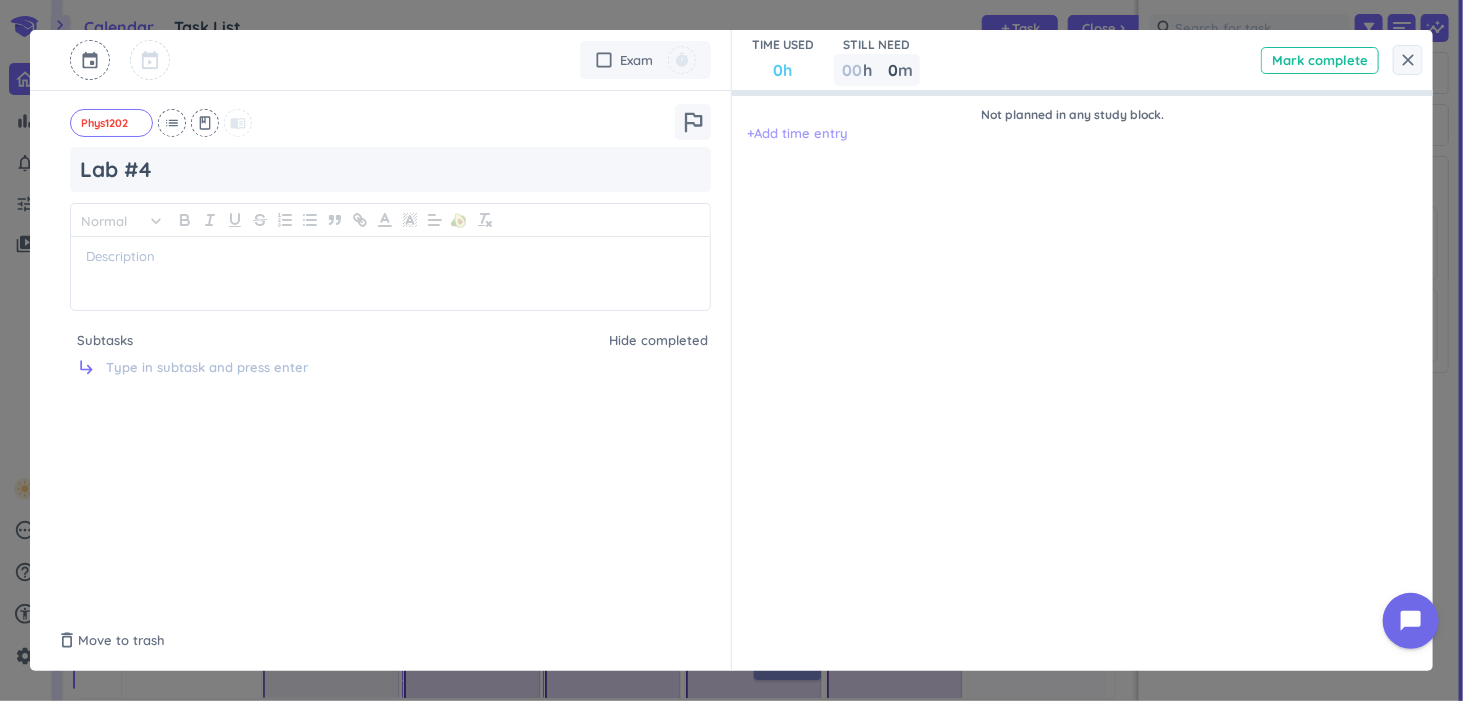 click on "+  Add time entry" at bounding box center [797, 134] 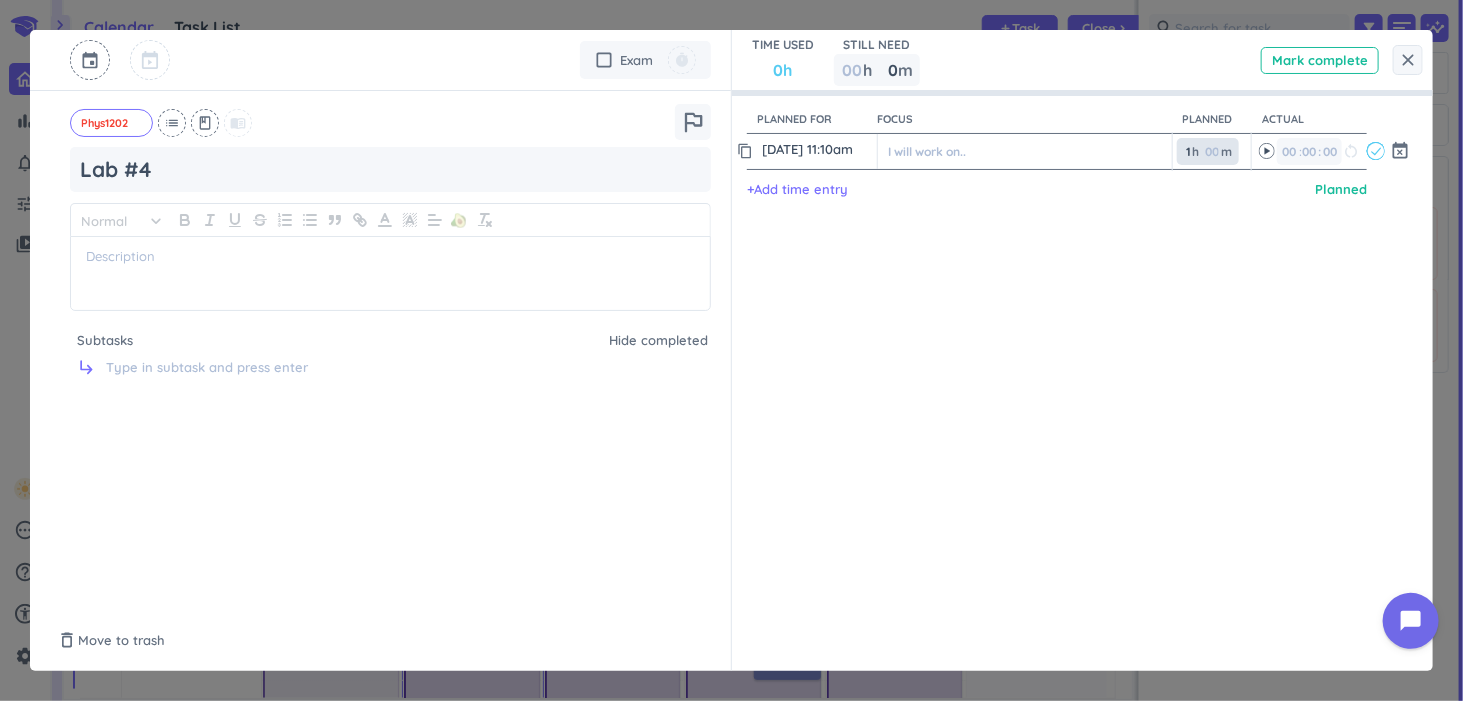 click on "1 1 00" at bounding box center [1192, 151] 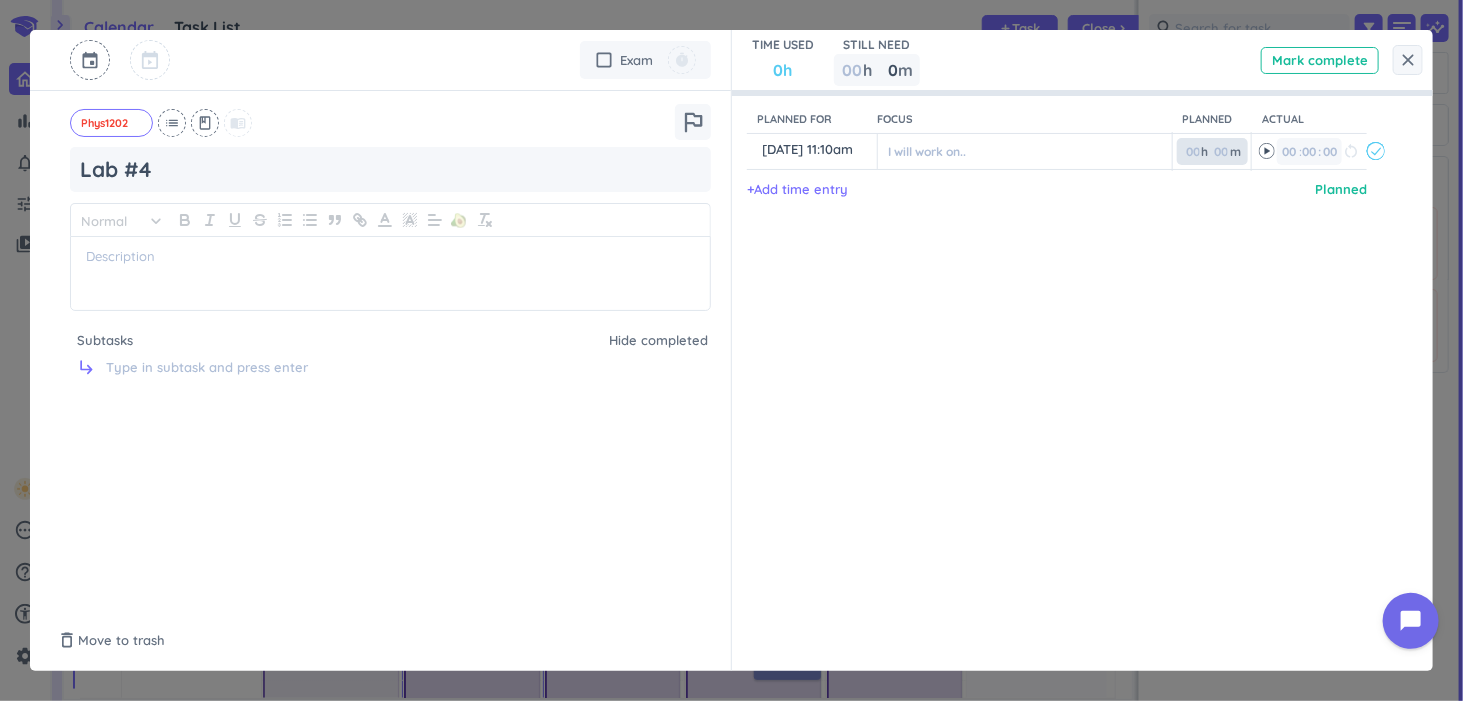 type 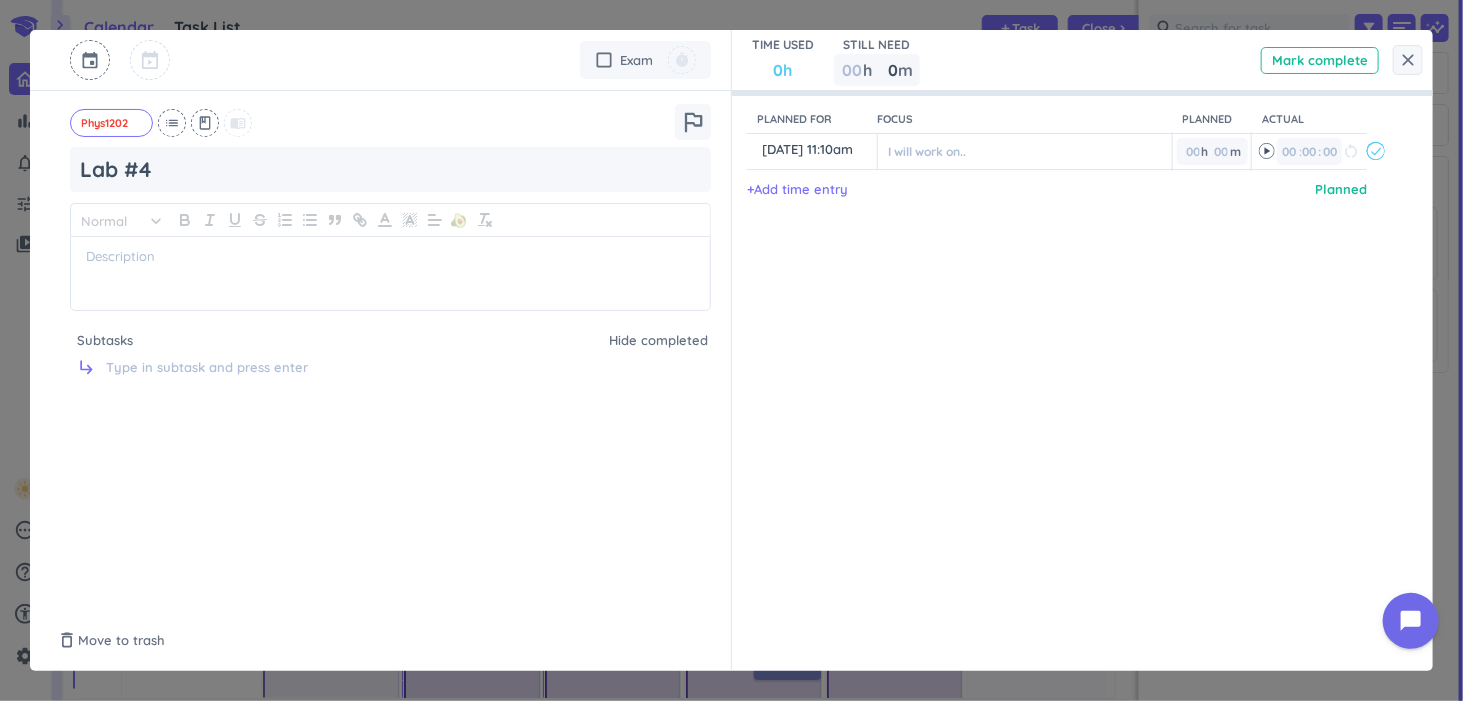 click on "Planned for Focus Planned Actual content_copy Jul 22, 11:10am ️ I will work on.. 00 h 00 m 00 00 : 00 restart_alt event_busy +  Add time entry Planned" at bounding box center (1072, 351) 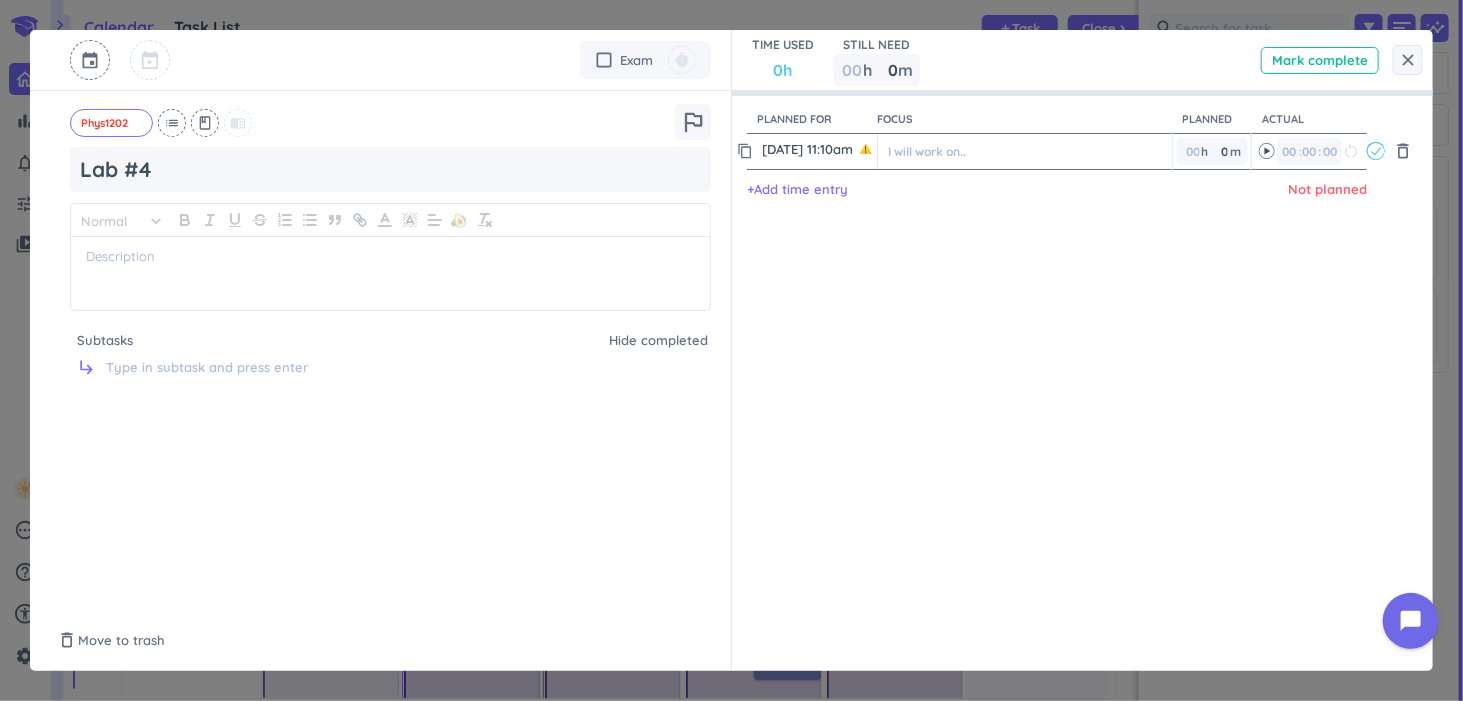 click 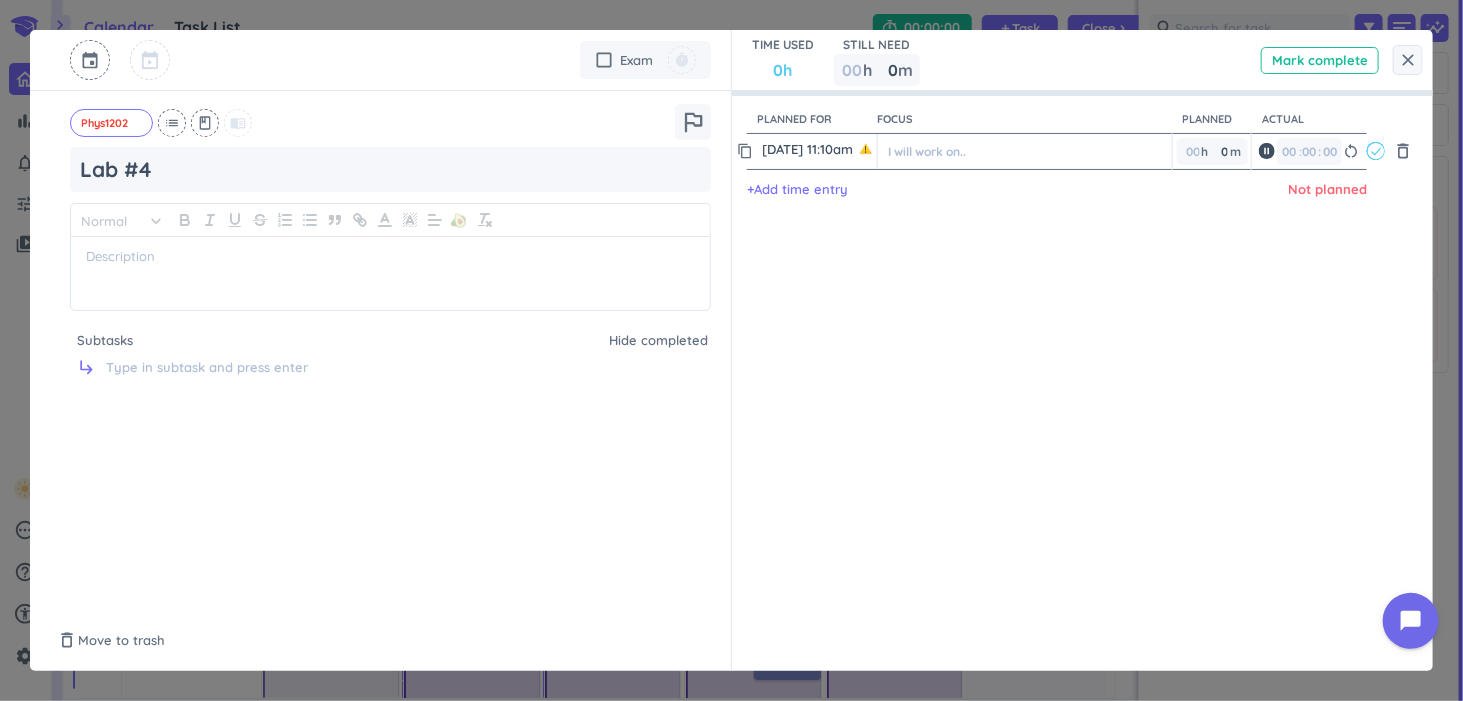 type on "00" 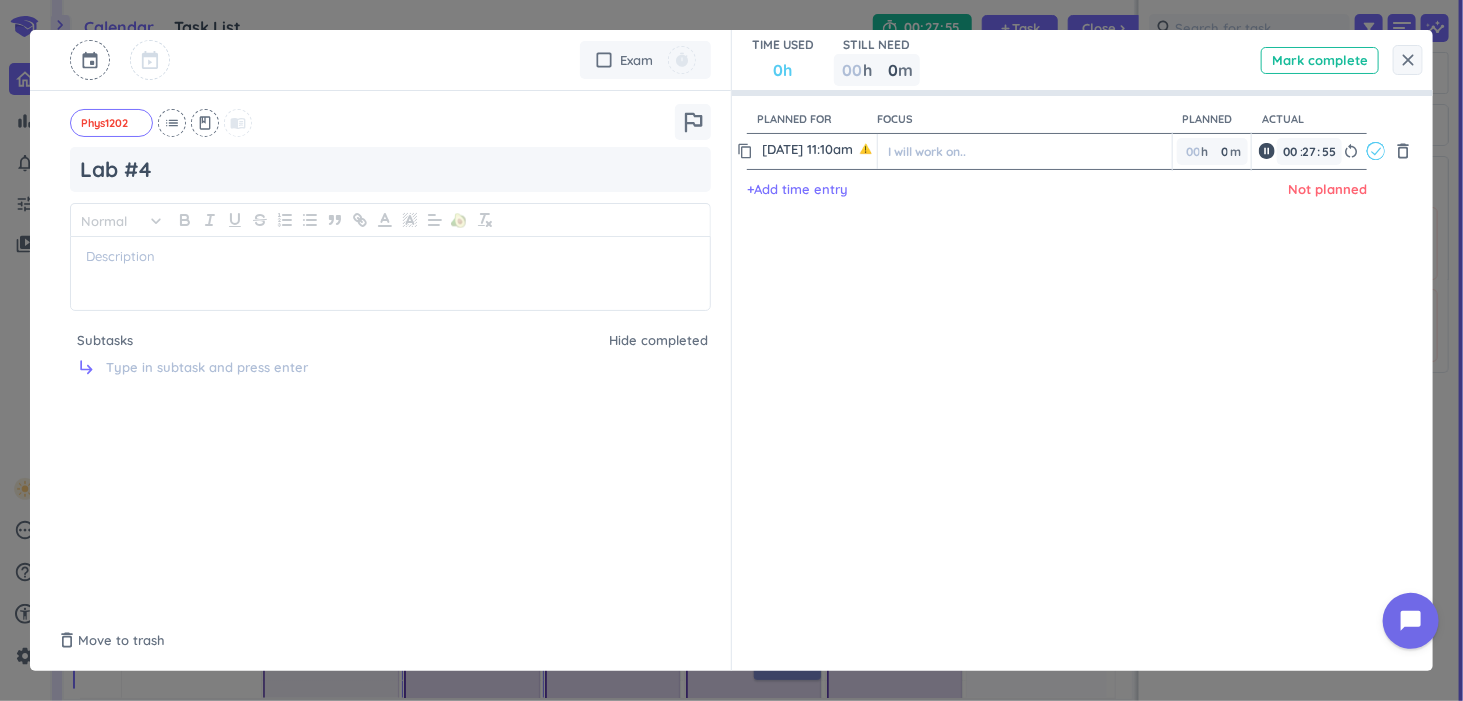 type on "28" 